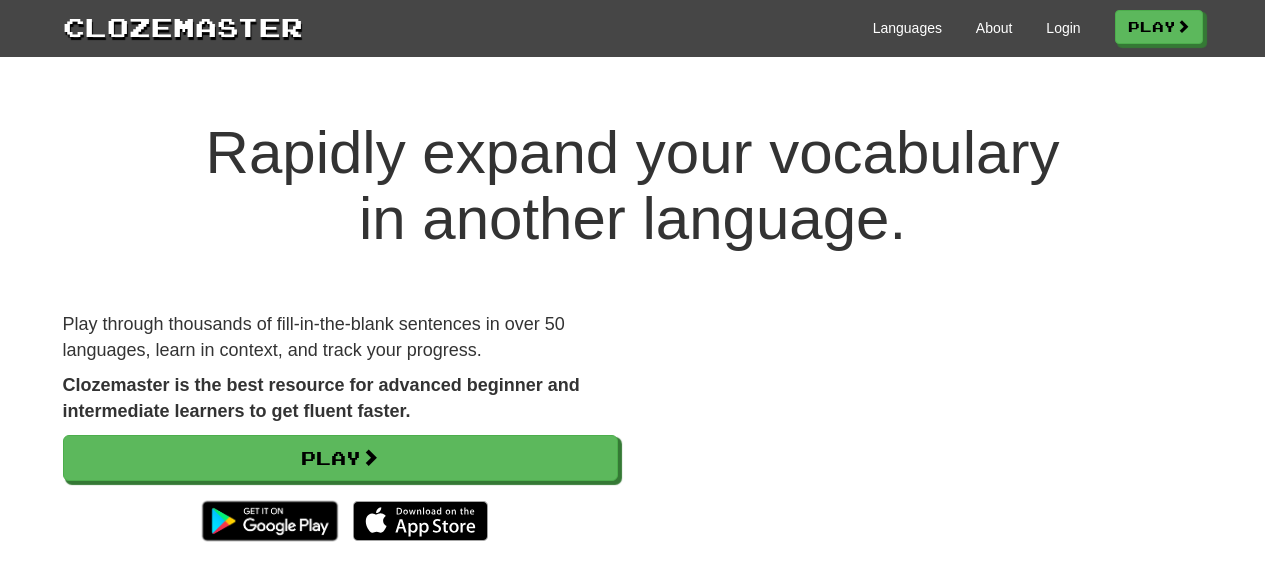 scroll, scrollTop: 0, scrollLeft: 0, axis: both 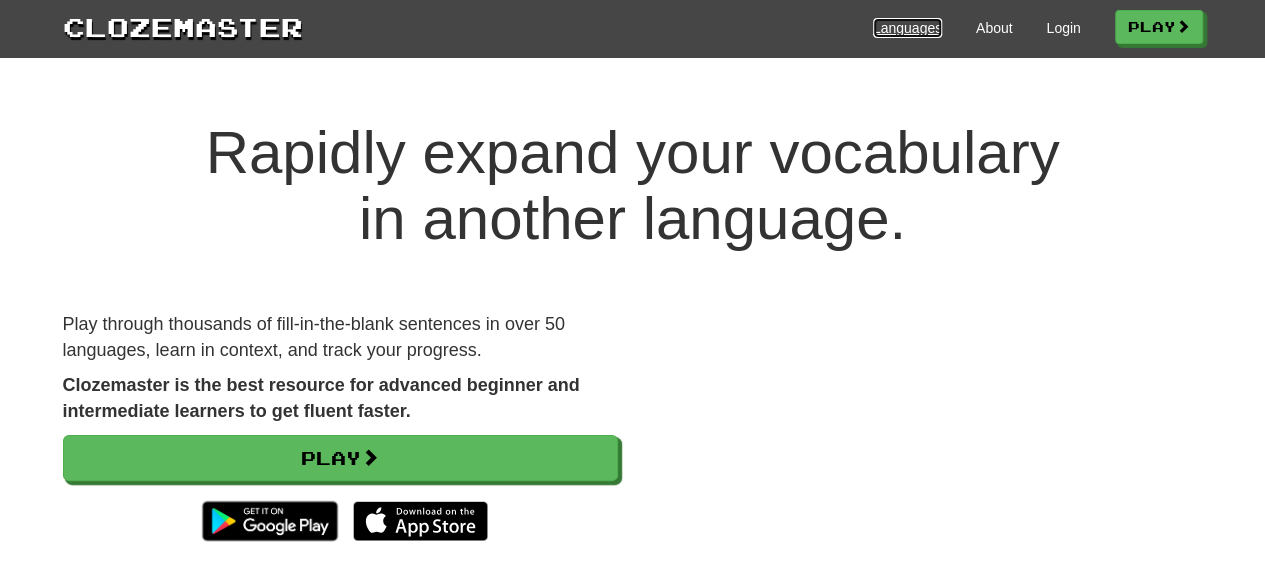 click on "Languages" at bounding box center (907, 28) 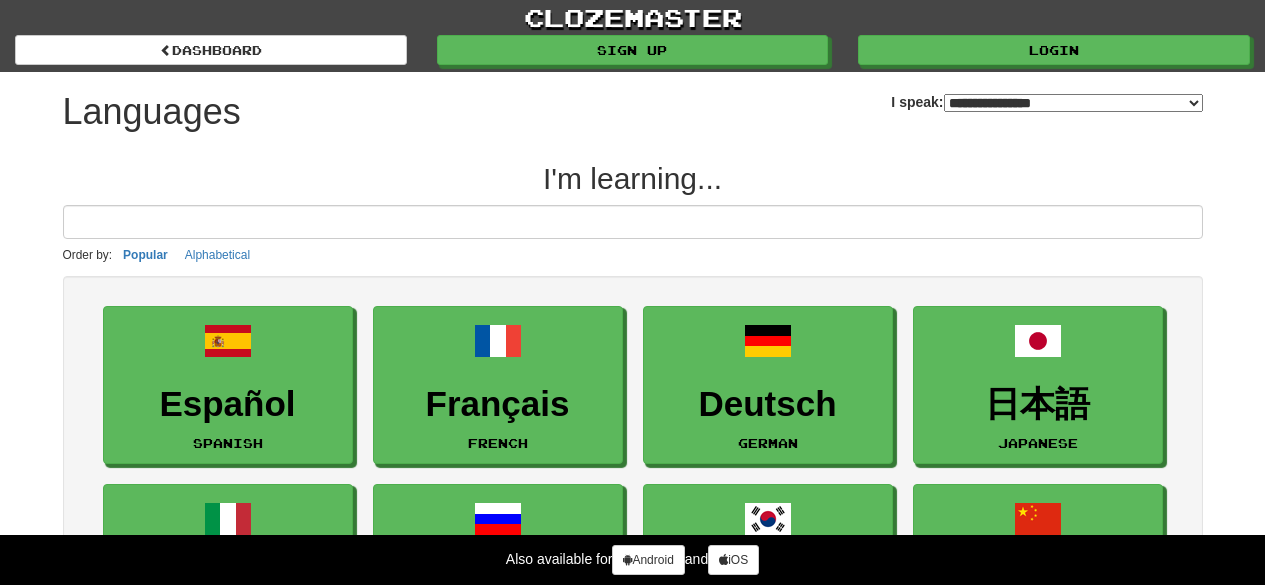 select on "*******" 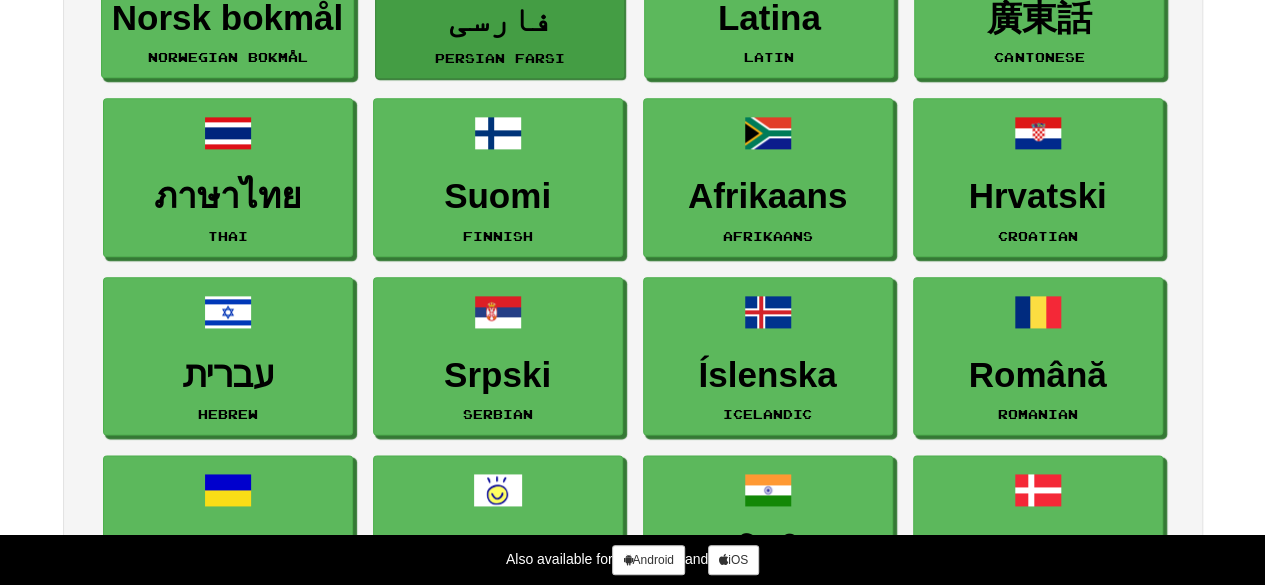 scroll, scrollTop: 700, scrollLeft: 0, axis: vertical 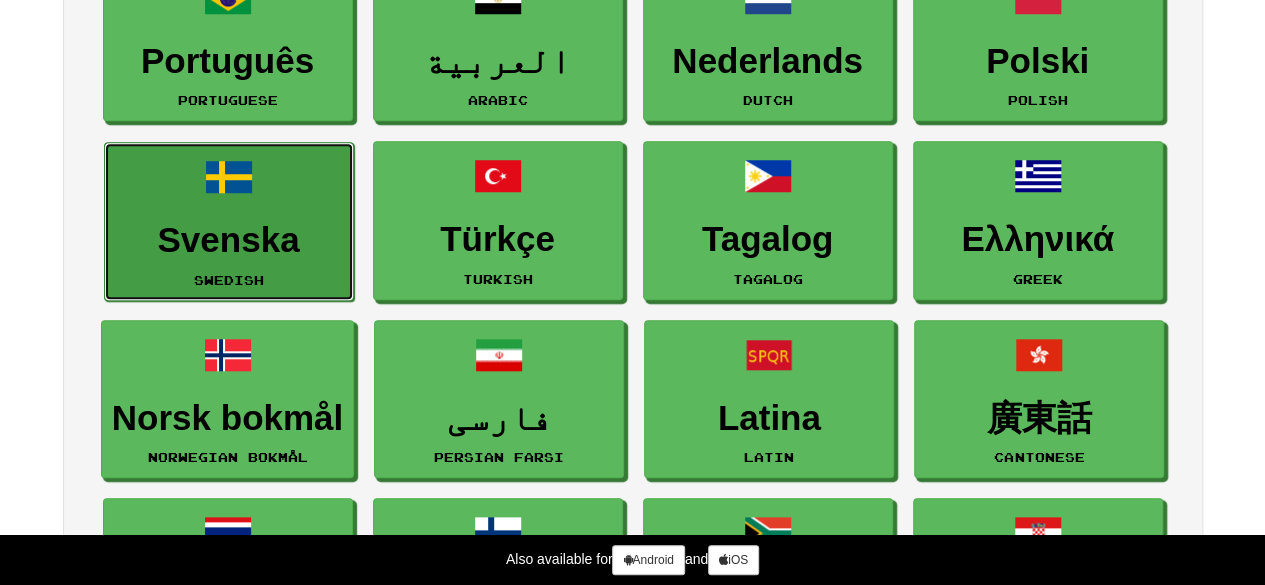 click on "Svenska" at bounding box center (229, 240) 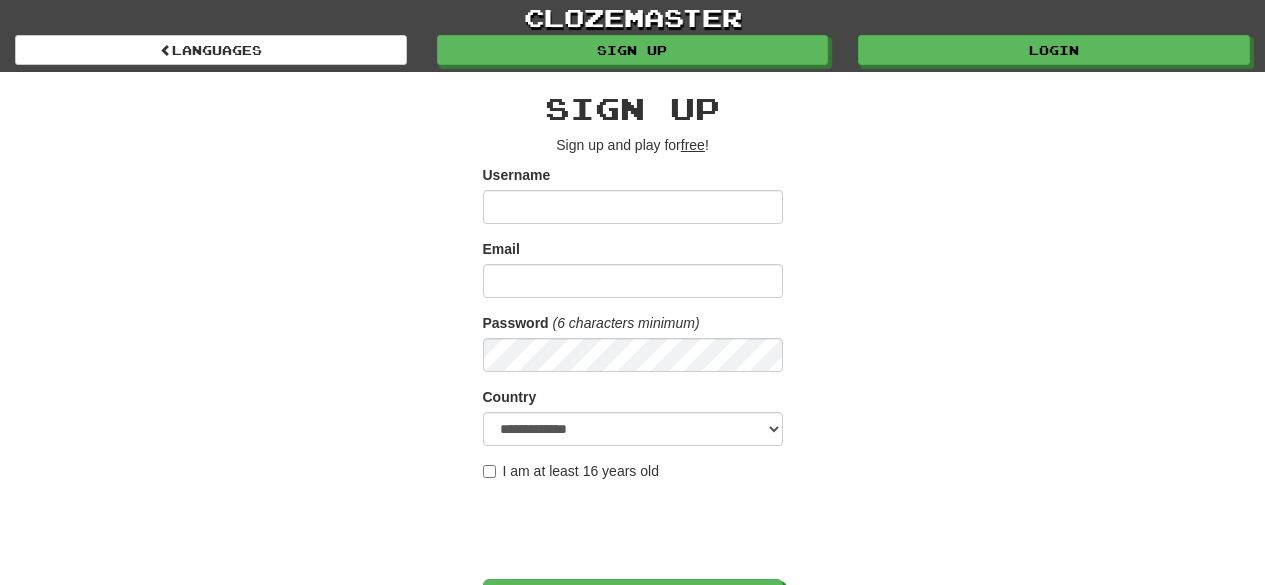 scroll, scrollTop: 0, scrollLeft: 0, axis: both 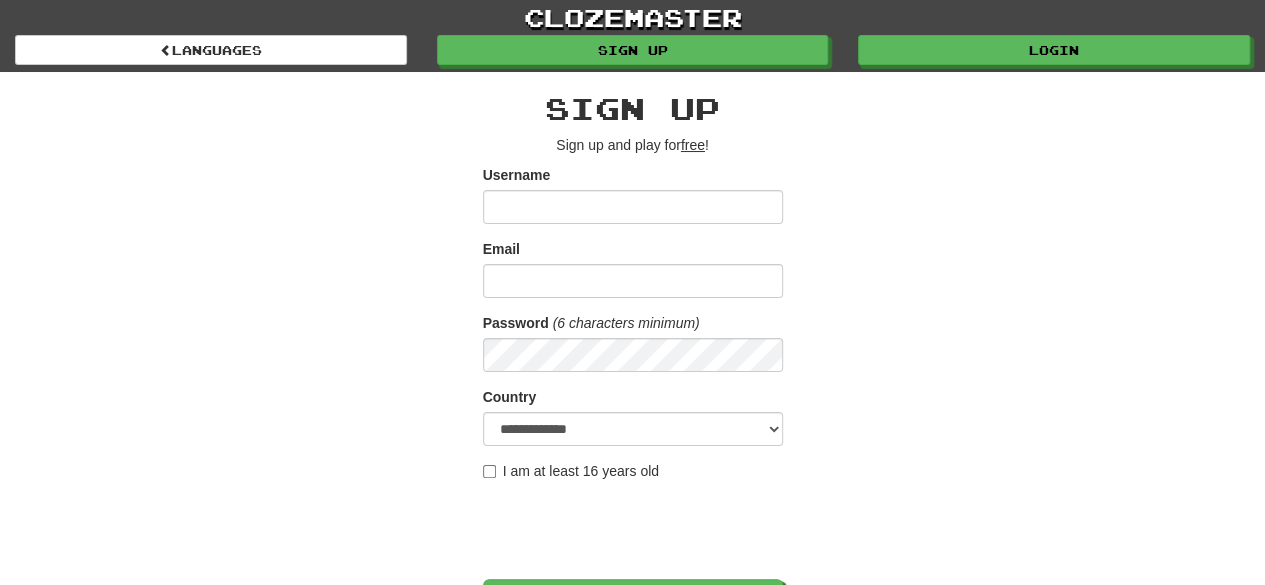 click on "Username" at bounding box center (633, 207) 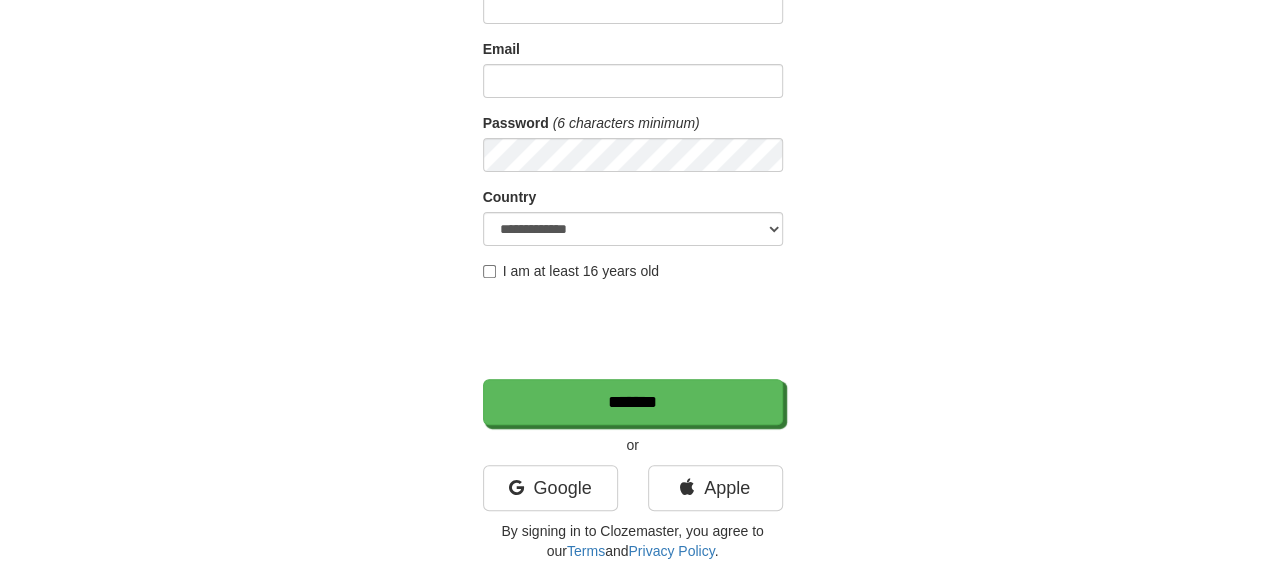 scroll, scrollTop: 0, scrollLeft: 0, axis: both 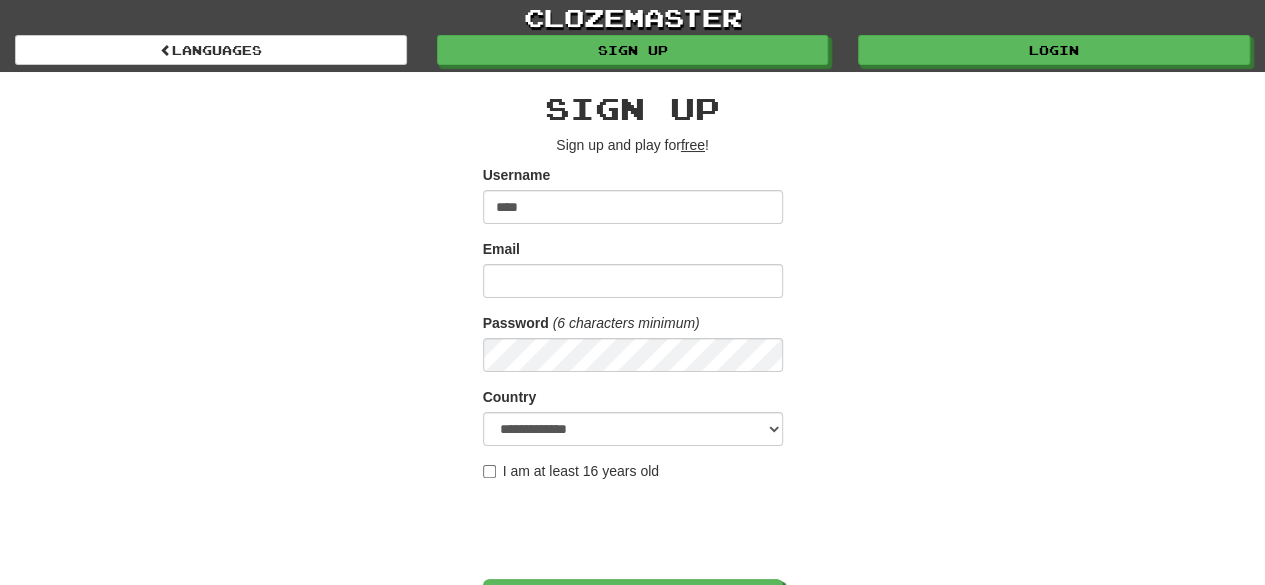 type on "****" 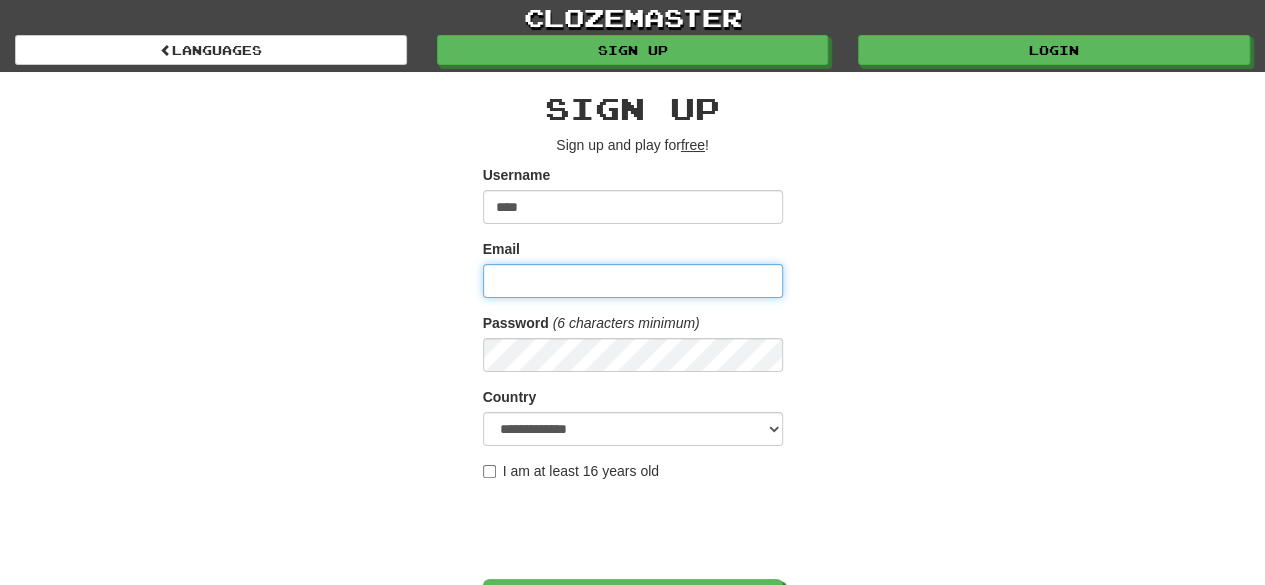 click on "Email" at bounding box center [633, 281] 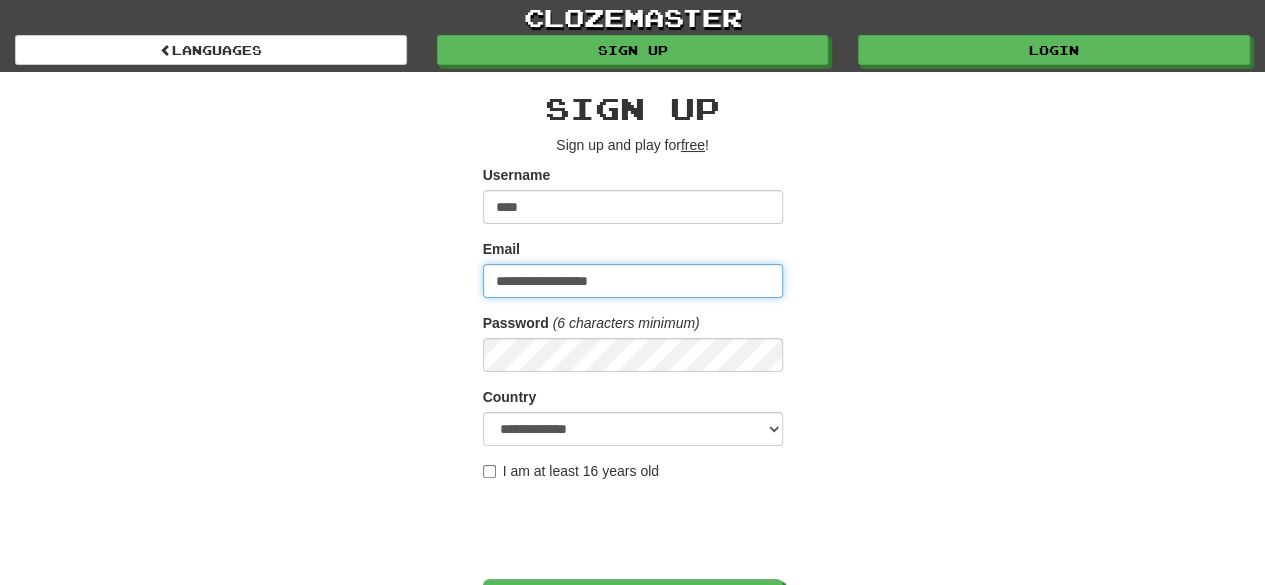 type on "**********" 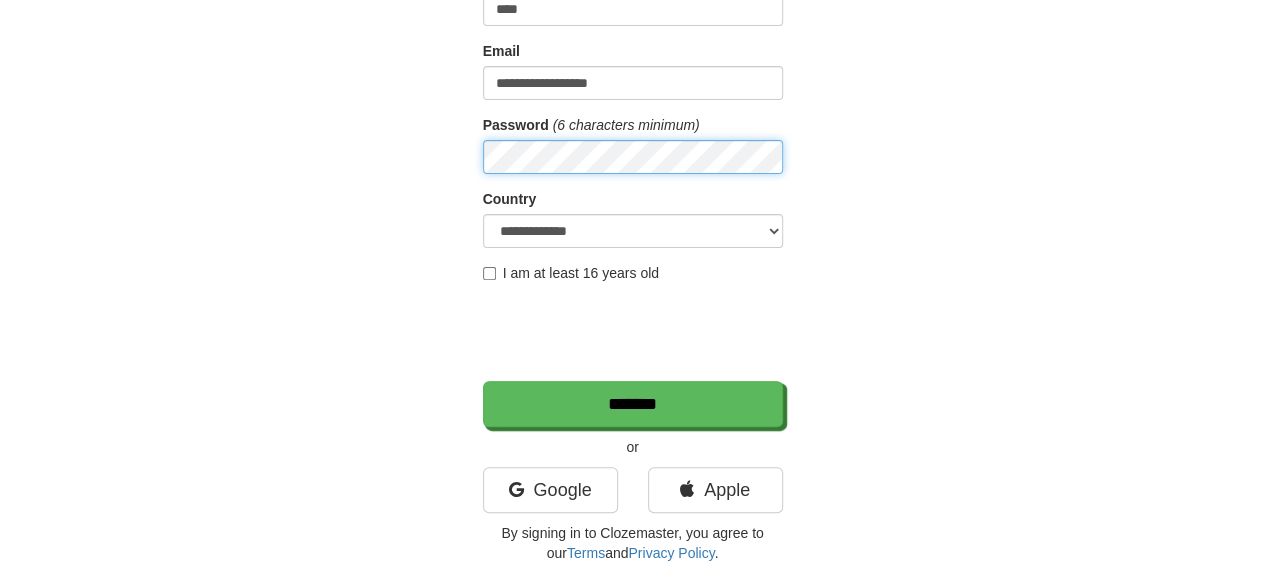 scroll, scrollTop: 200, scrollLeft: 0, axis: vertical 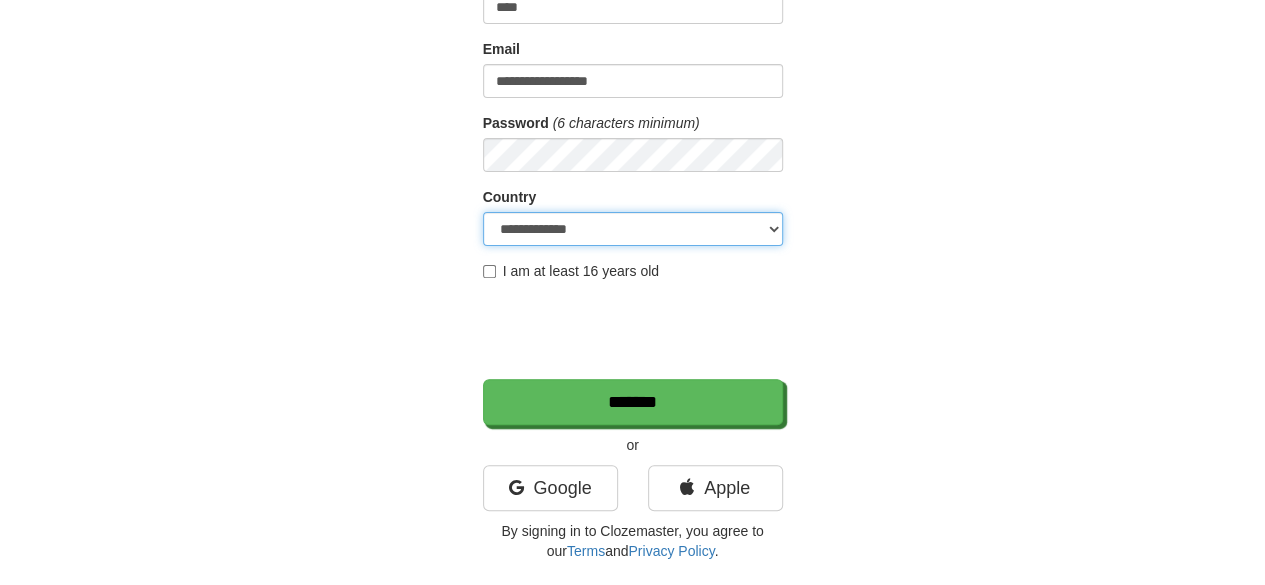 click on "**********" at bounding box center [633, 229] 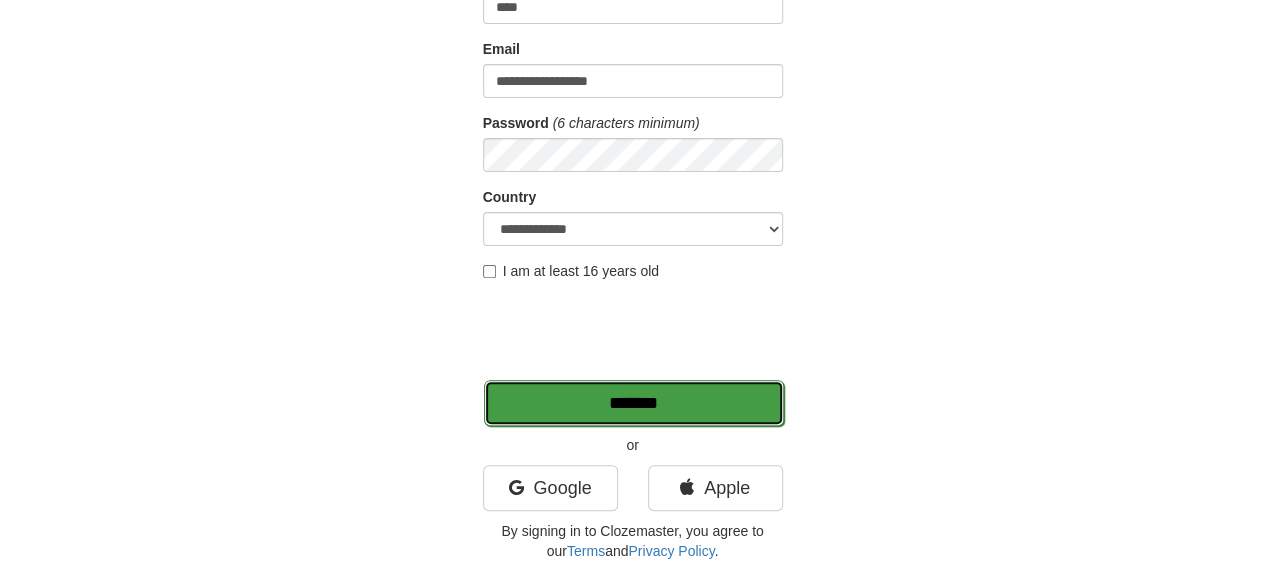click on "*******" at bounding box center [634, 403] 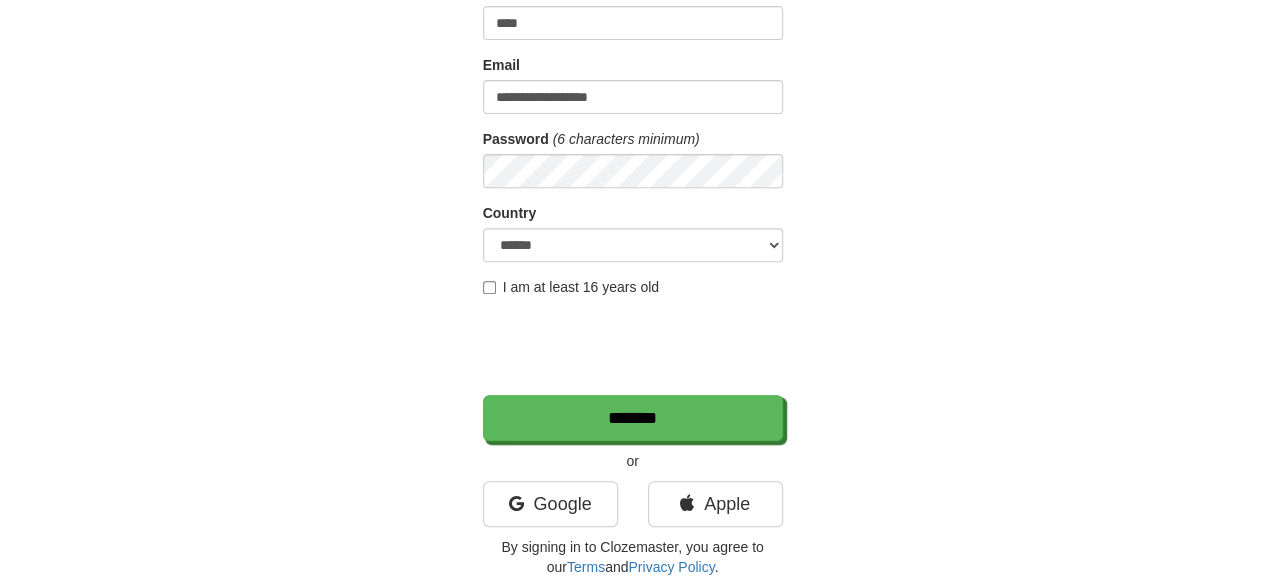 scroll, scrollTop: 100, scrollLeft: 0, axis: vertical 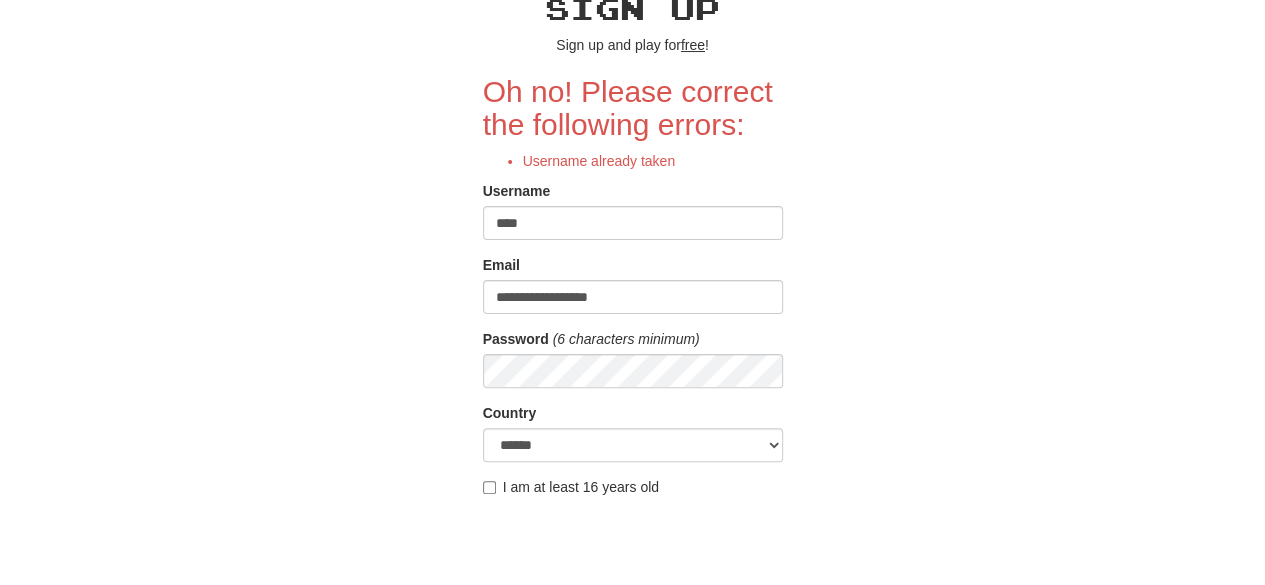 click on "****" at bounding box center [633, 223] 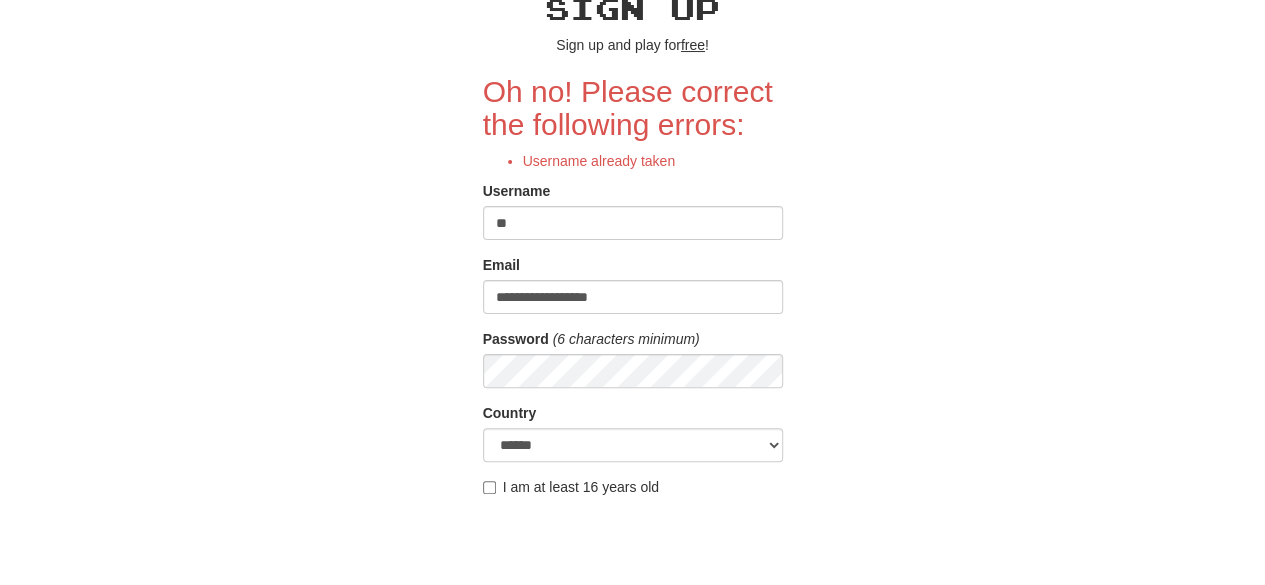 type on "*" 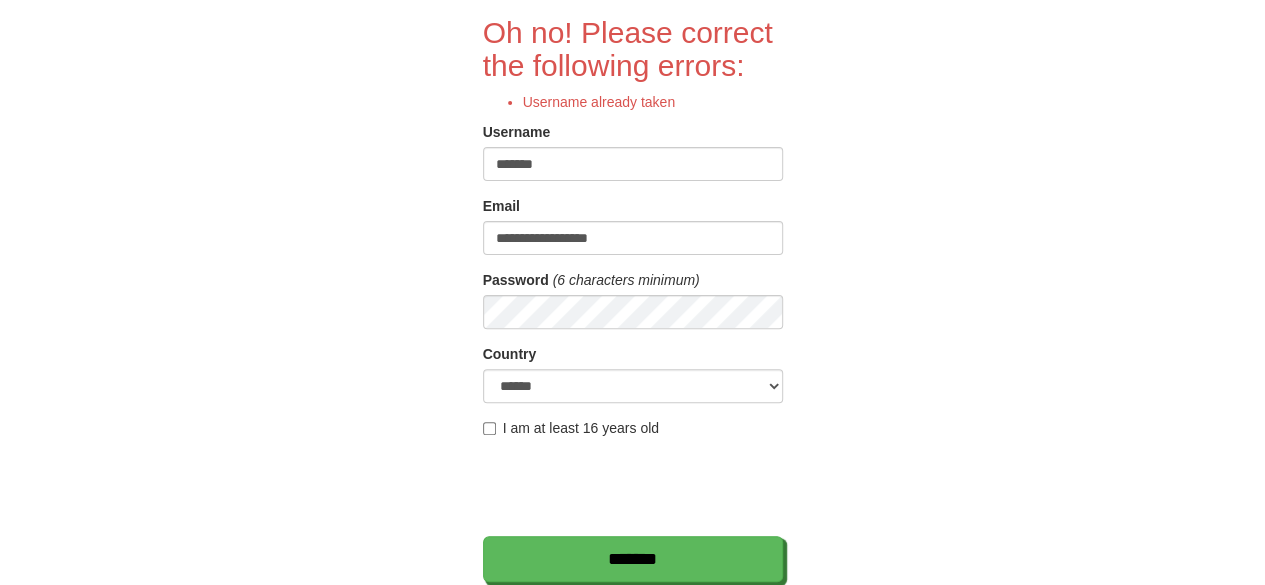 scroll, scrollTop: 200, scrollLeft: 0, axis: vertical 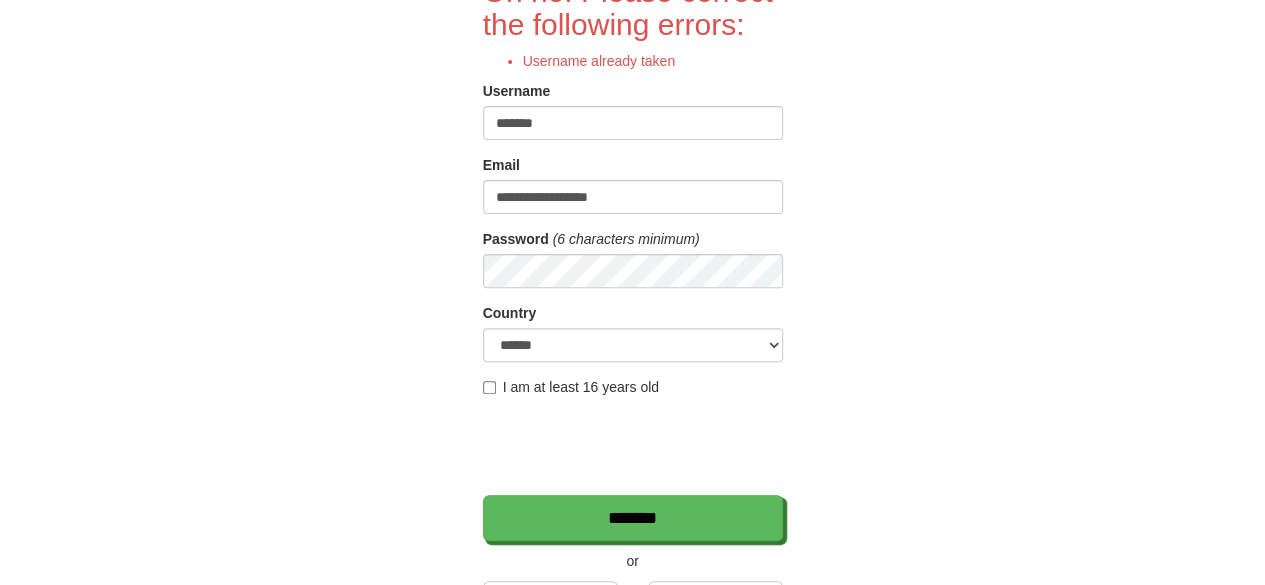 type on "*******" 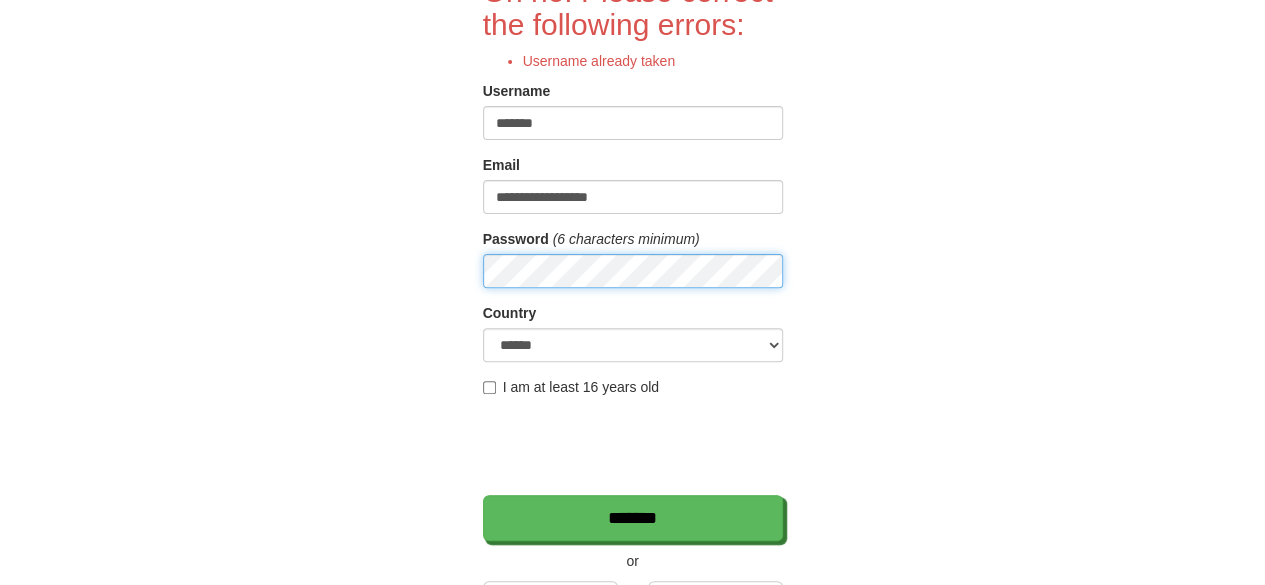 click on "*******" at bounding box center (633, 518) 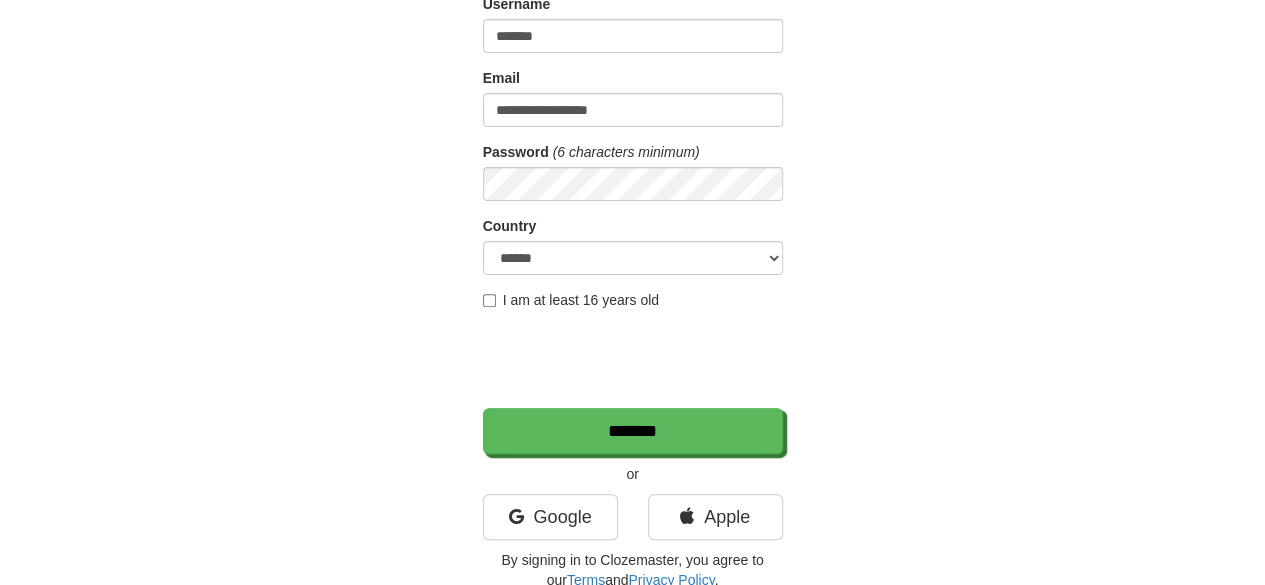 scroll, scrollTop: 200, scrollLeft: 0, axis: vertical 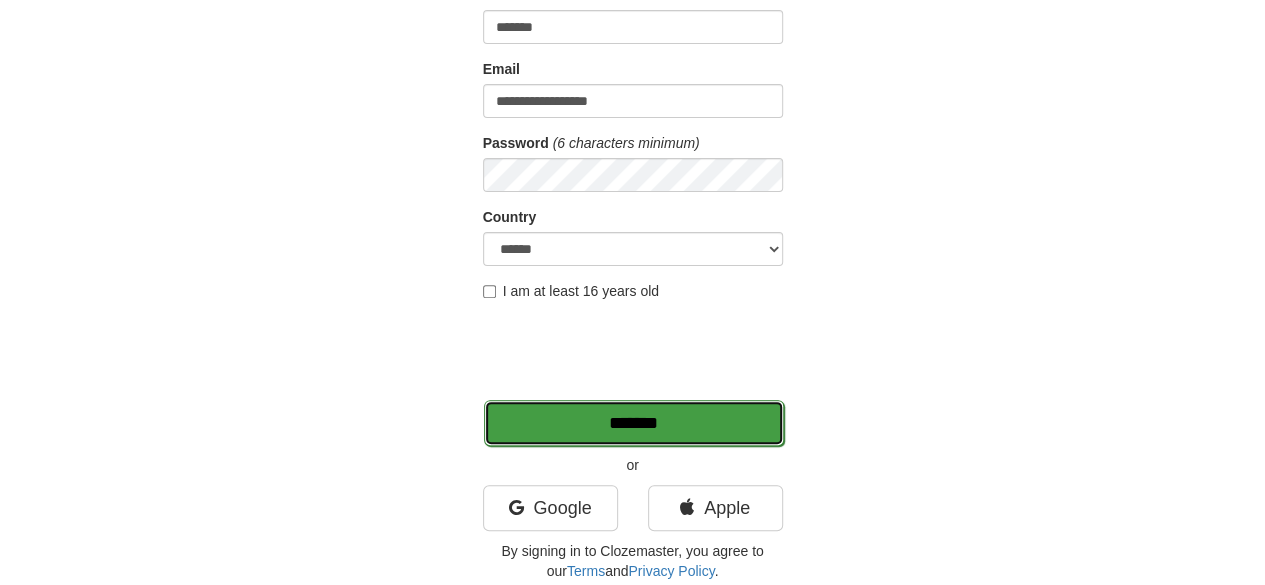 click on "*******" at bounding box center [634, 423] 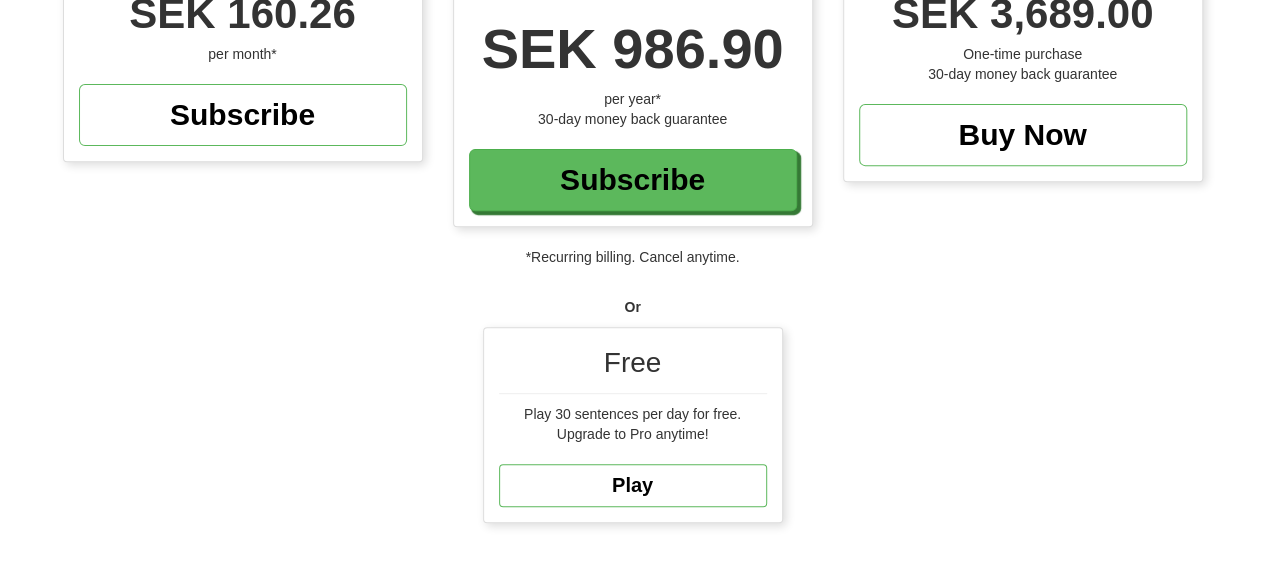 scroll, scrollTop: 400, scrollLeft: 0, axis: vertical 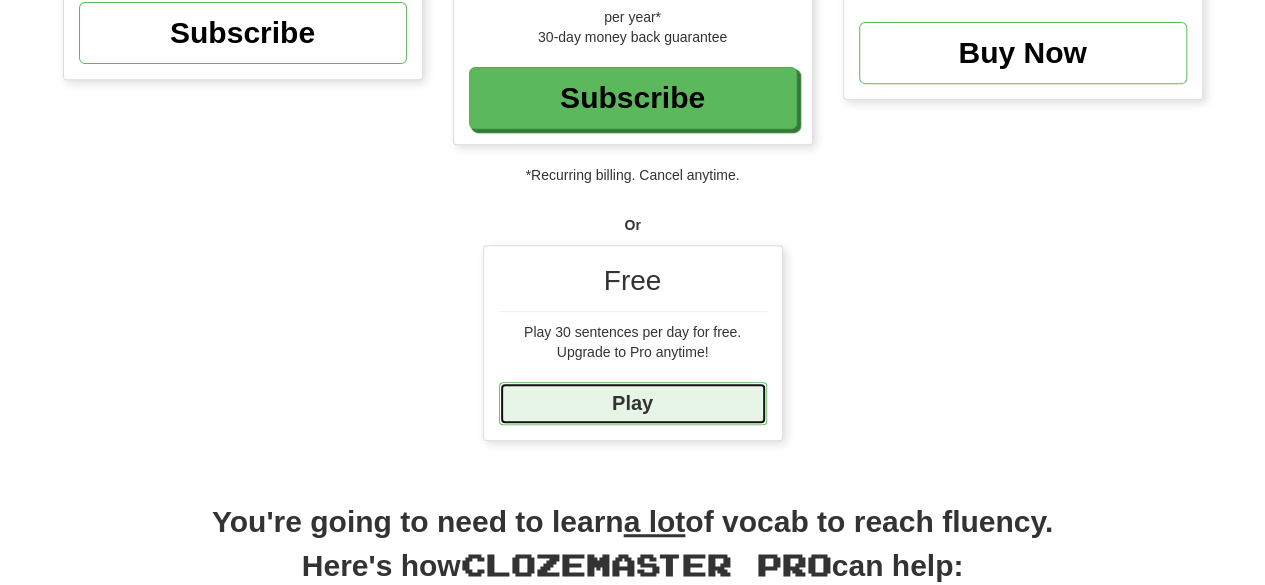 click on "Play" at bounding box center (633, 403) 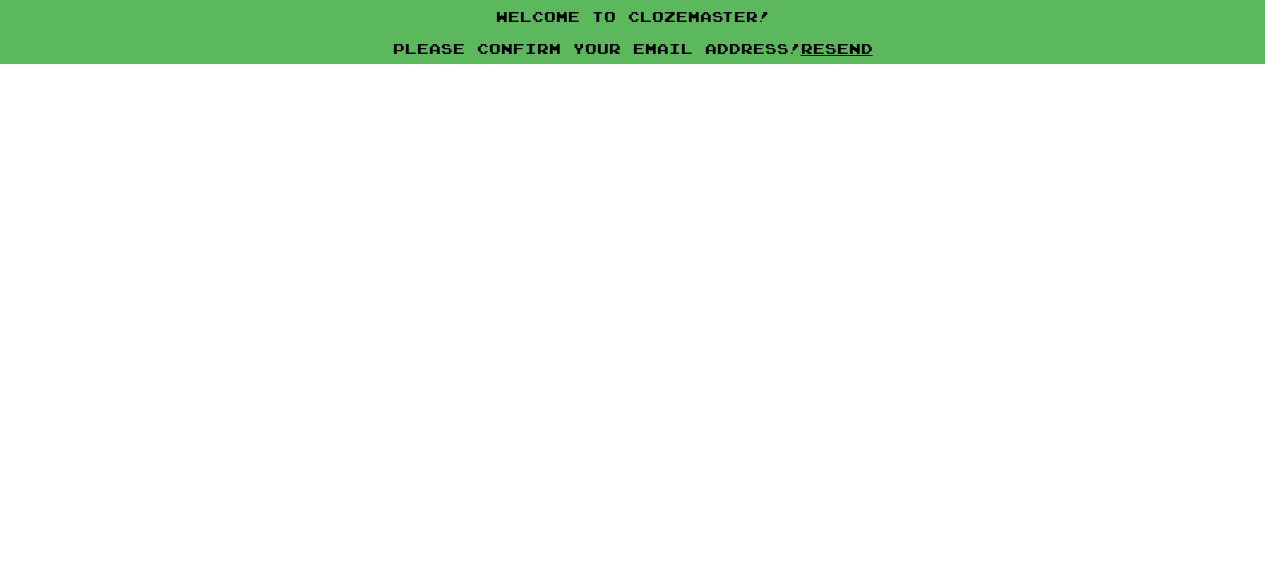 scroll, scrollTop: 0, scrollLeft: 0, axis: both 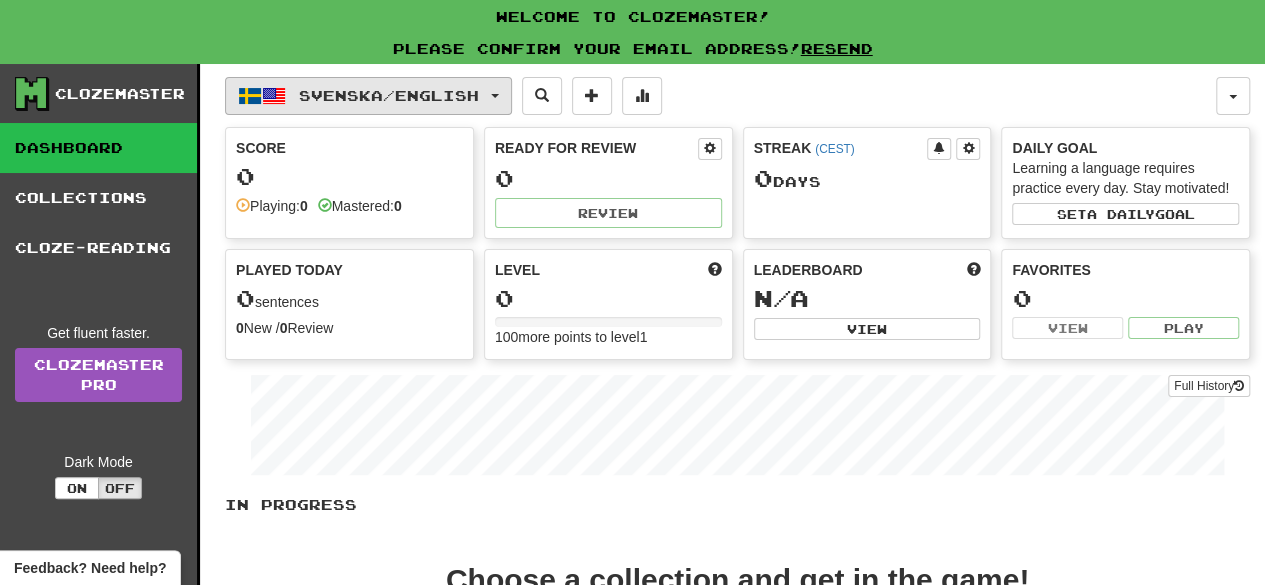 click at bounding box center (495, 96) 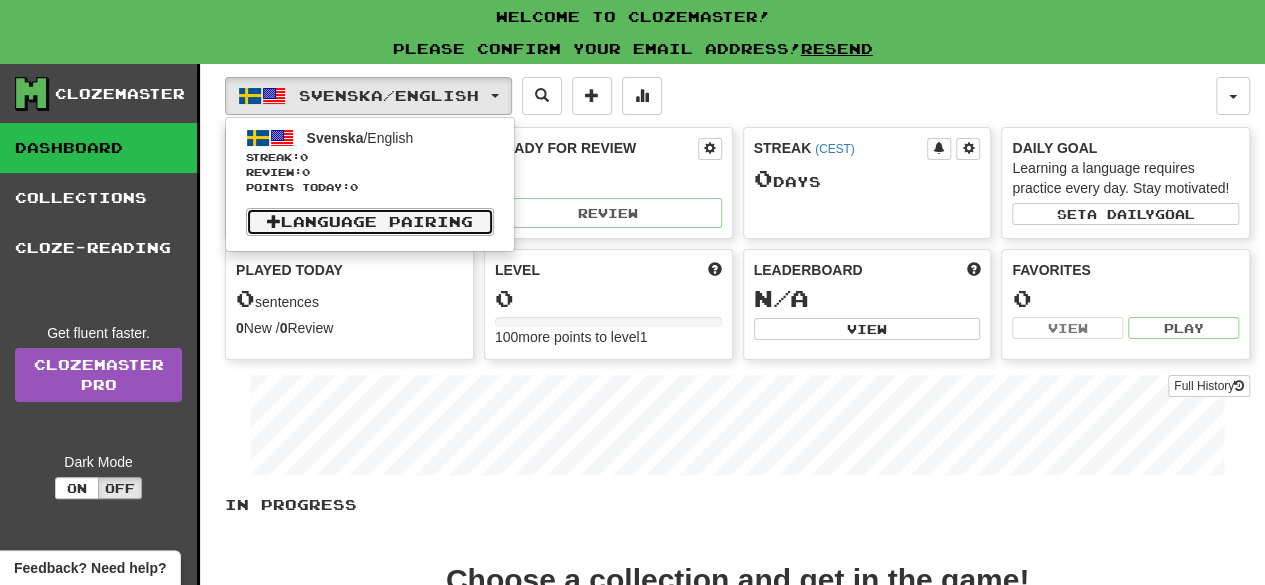 click on "Language Pairing" at bounding box center [370, 222] 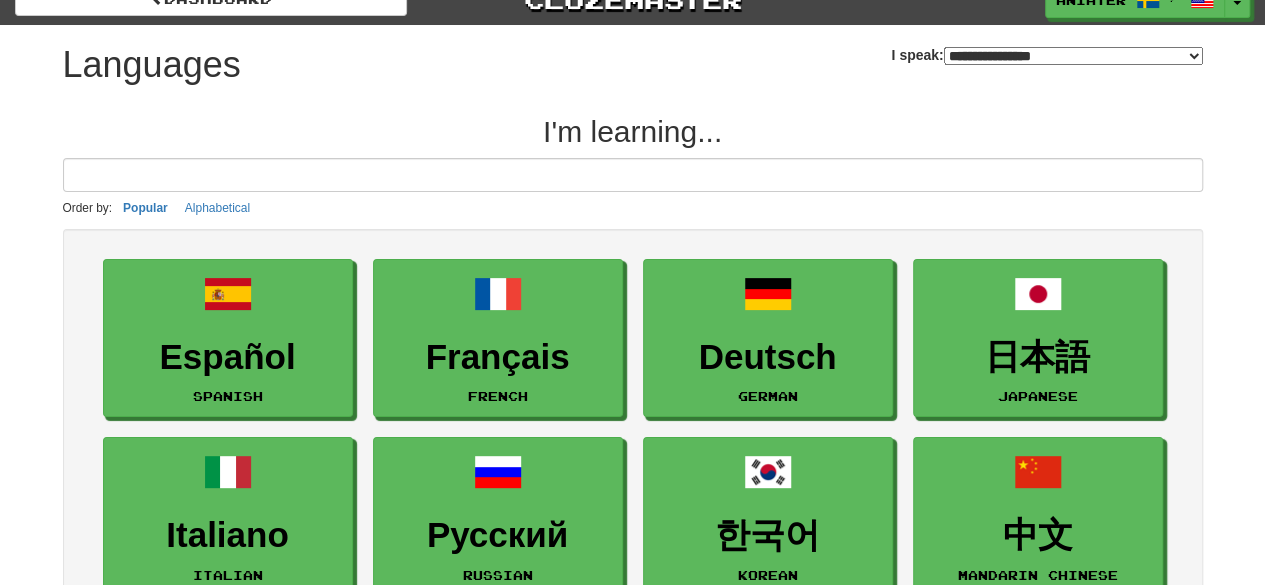 scroll, scrollTop: 0, scrollLeft: 0, axis: both 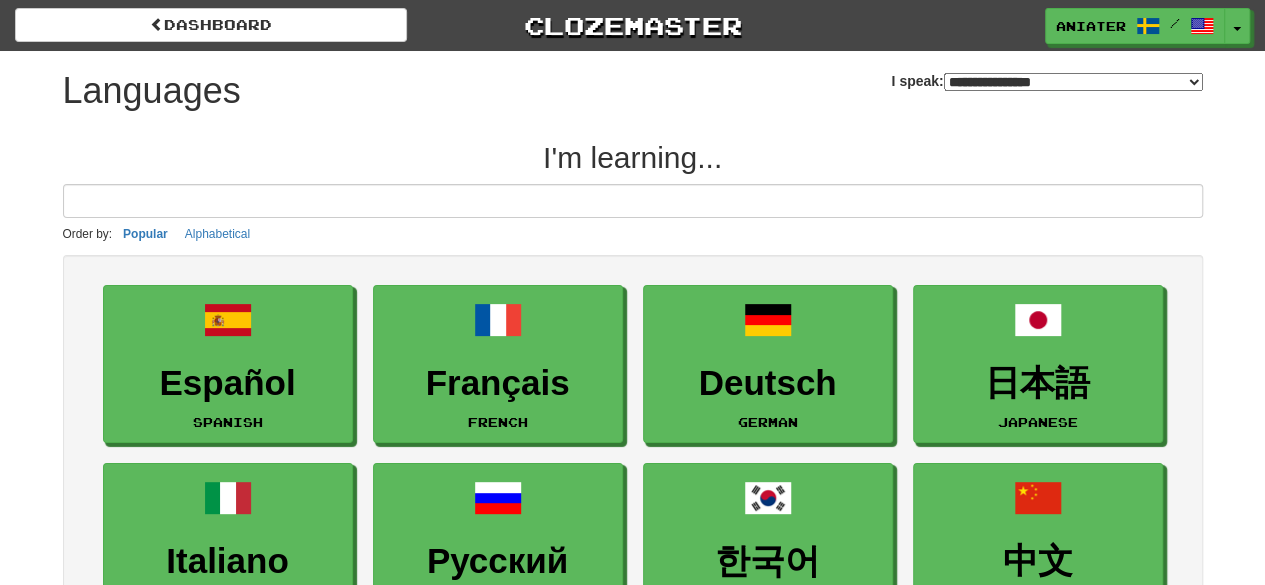 click on "**********" at bounding box center (1073, 82) 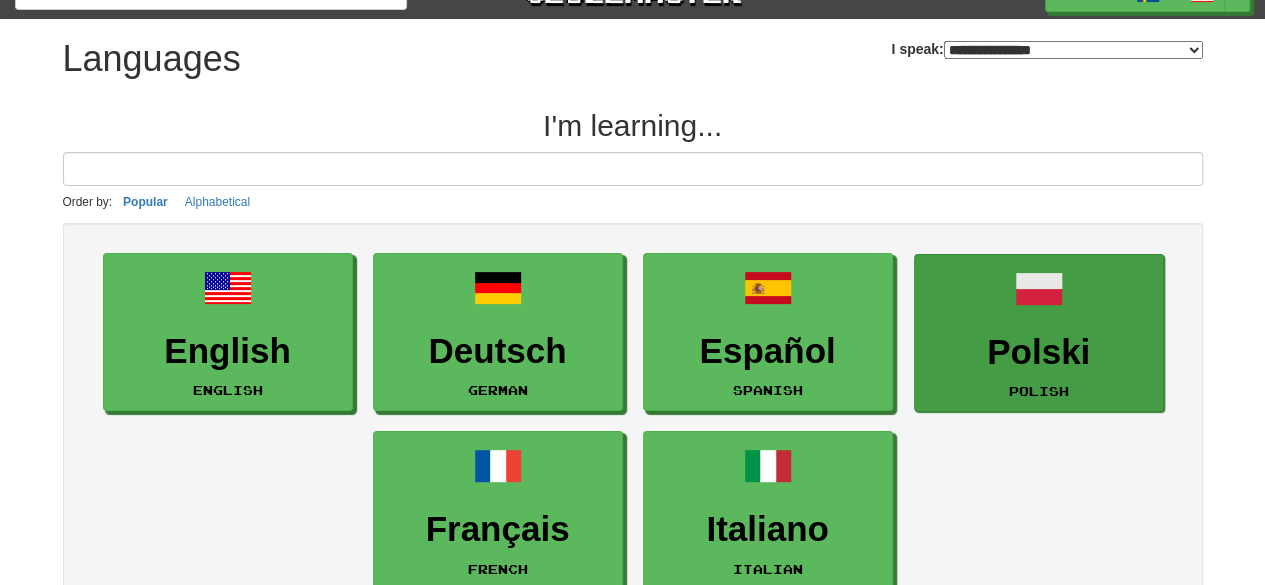 scroll, scrollTop: 0, scrollLeft: 0, axis: both 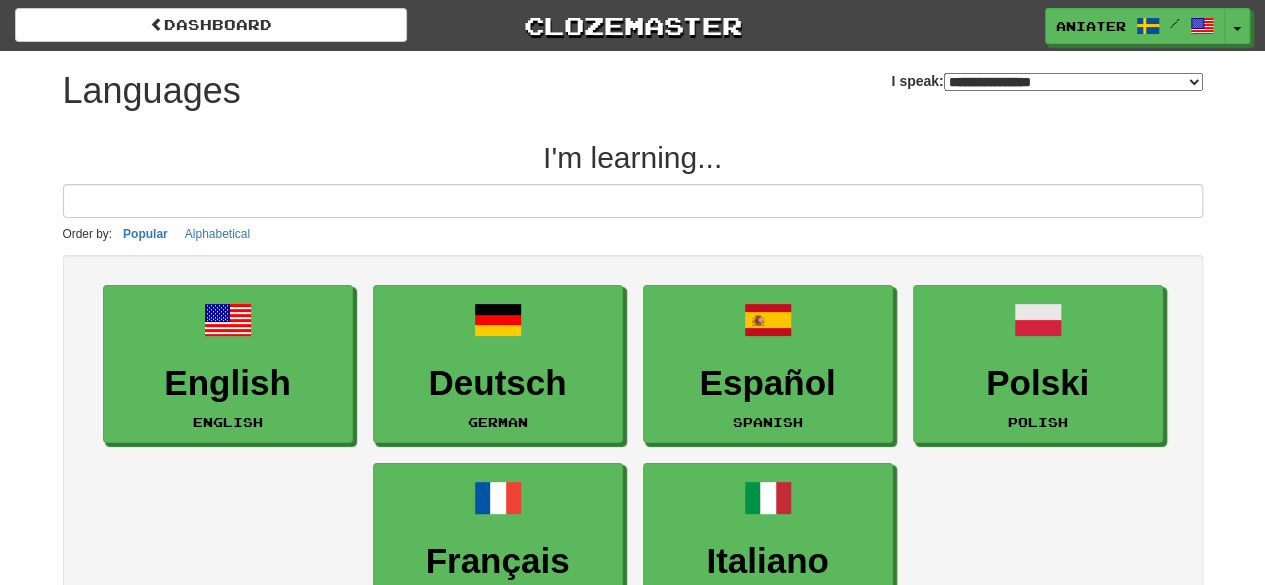 click on "**********" at bounding box center [1073, 82] 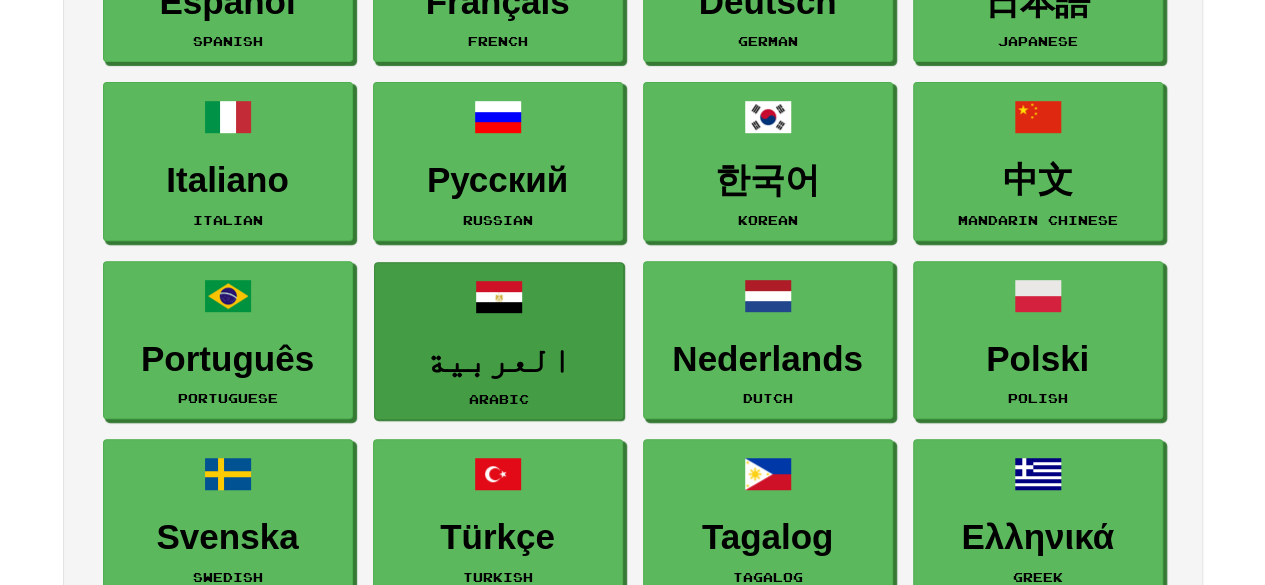 scroll, scrollTop: 400, scrollLeft: 0, axis: vertical 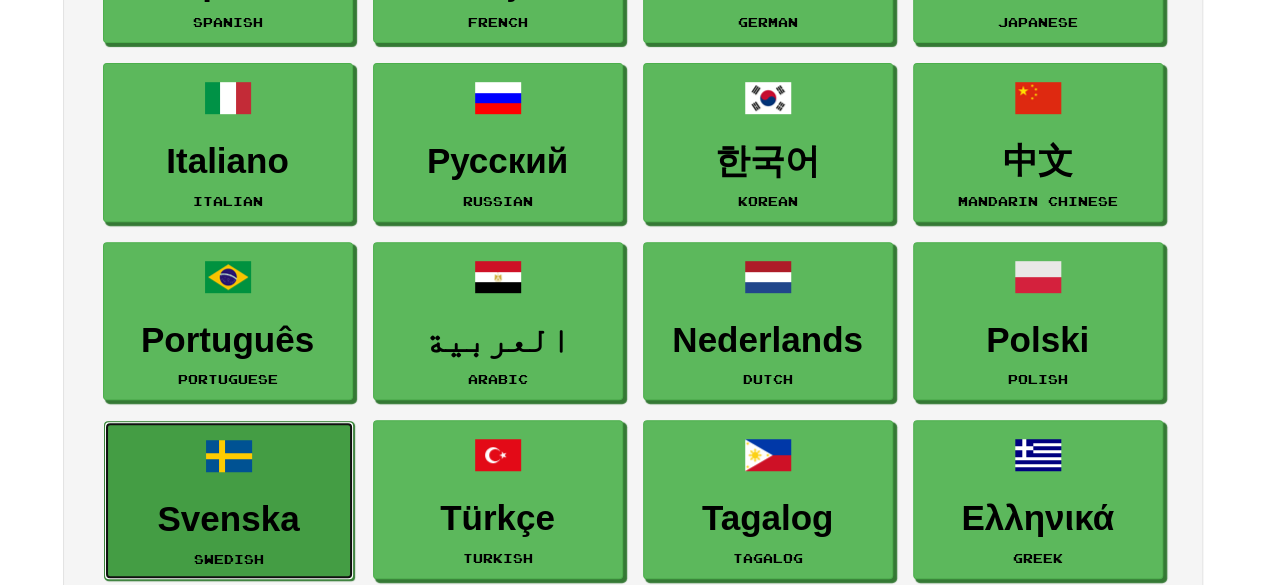 drag, startPoint x: 244, startPoint y: 495, endPoint x: 270, endPoint y: 494, distance: 26.019224 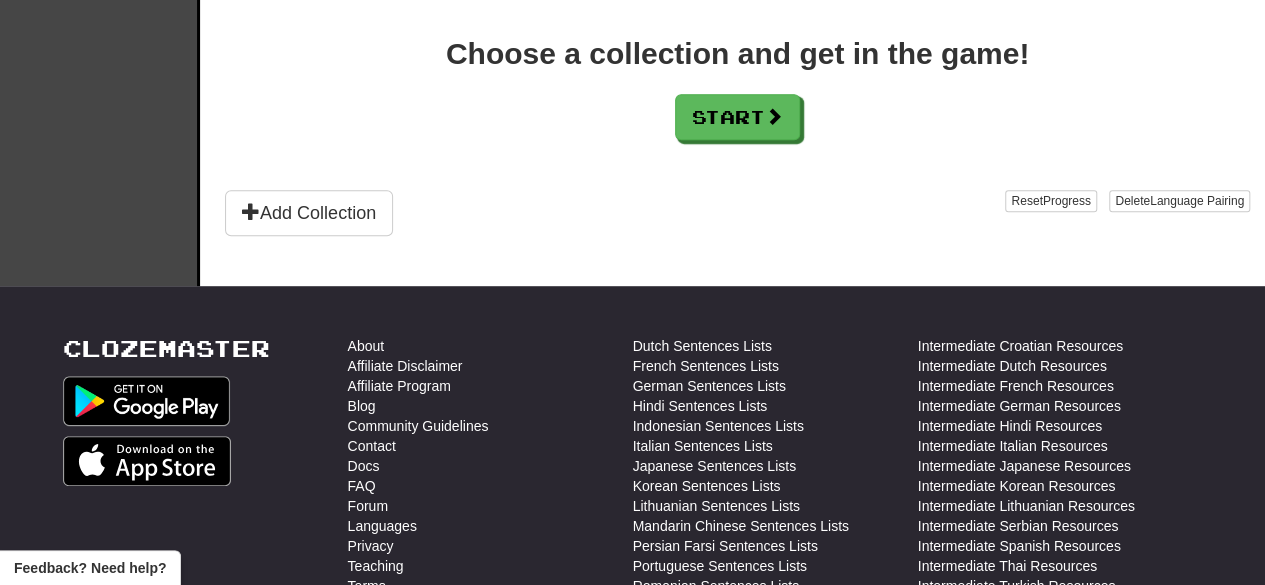 scroll, scrollTop: 500, scrollLeft: 0, axis: vertical 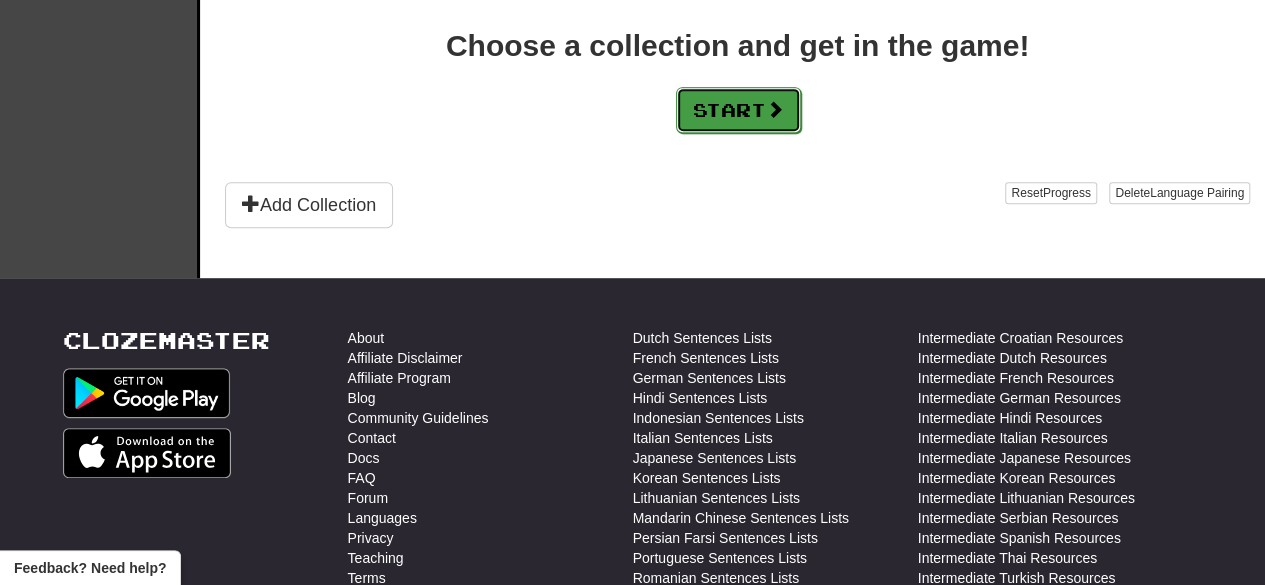 click on "Start" at bounding box center (738, 110) 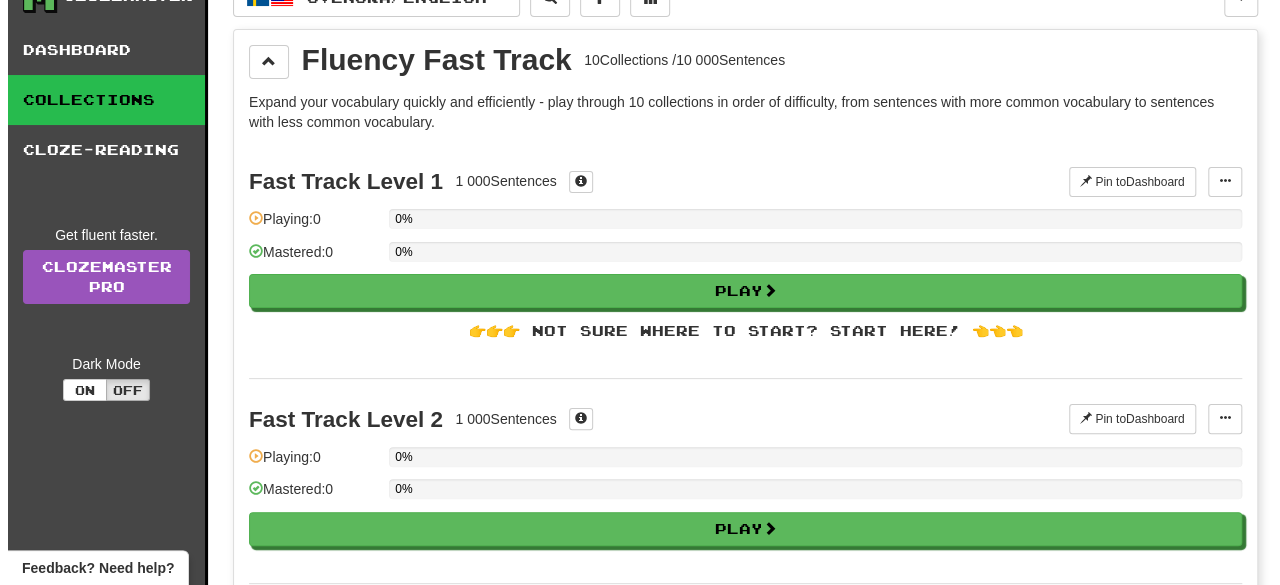 scroll, scrollTop: 0, scrollLeft: 0, axis: both 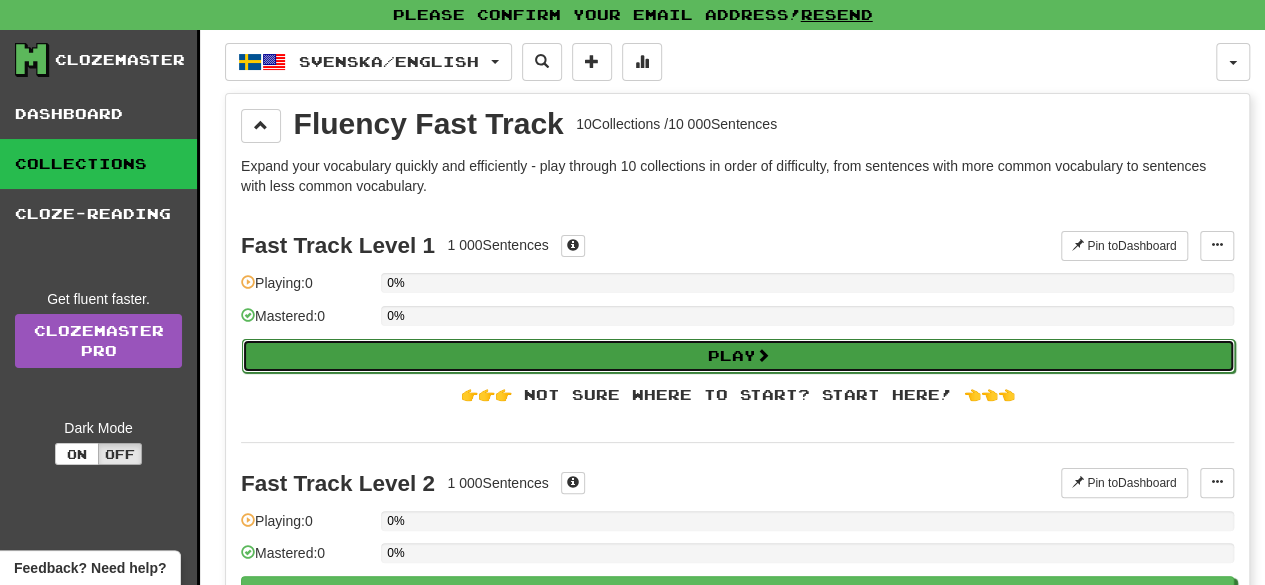 click on "Play" at bounding box center (738, 356) 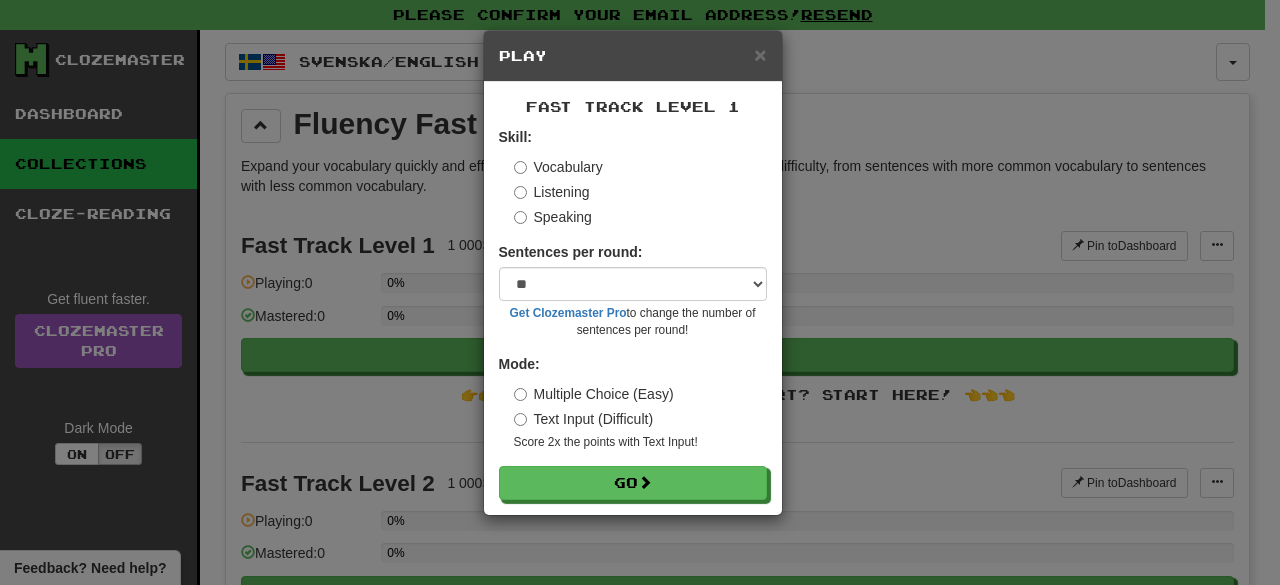 click on "Text Input (Difficult)" at bounding box center (584, 419) 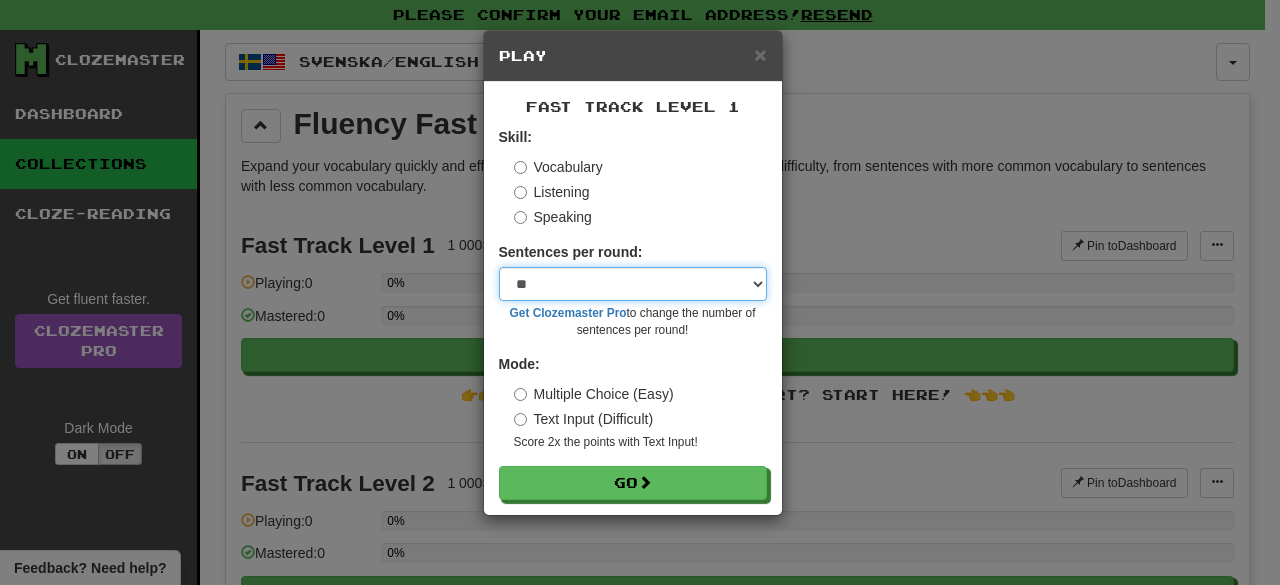 click on "* ** ** ** ** ** *** ********" at bounding box center [633, 284] 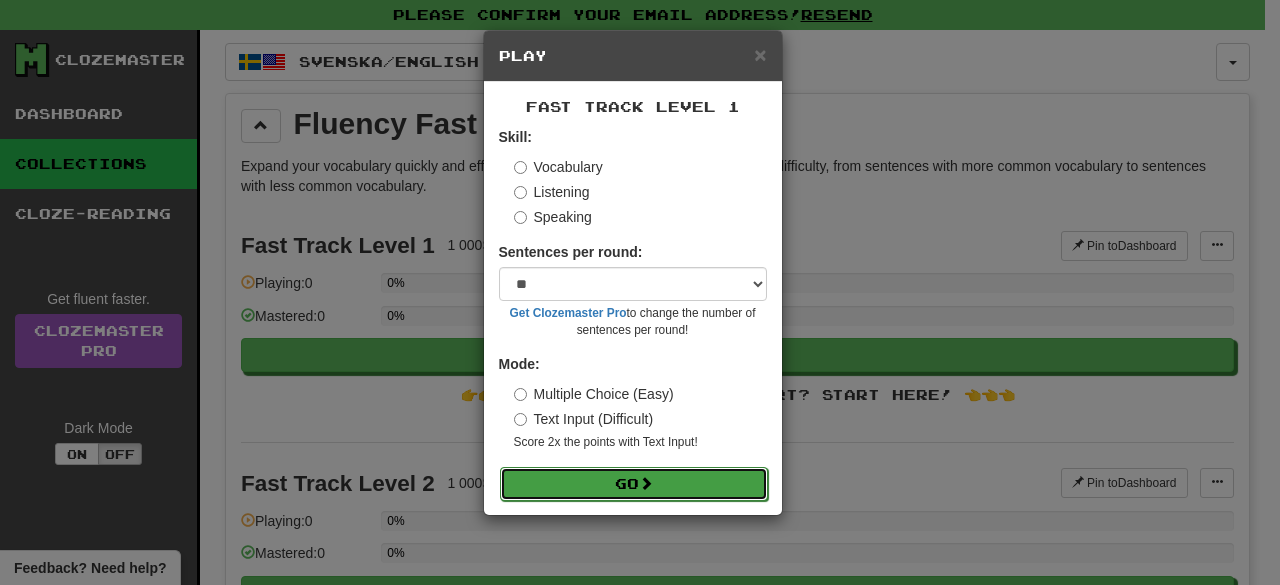 click at bounding box center [646, 483] 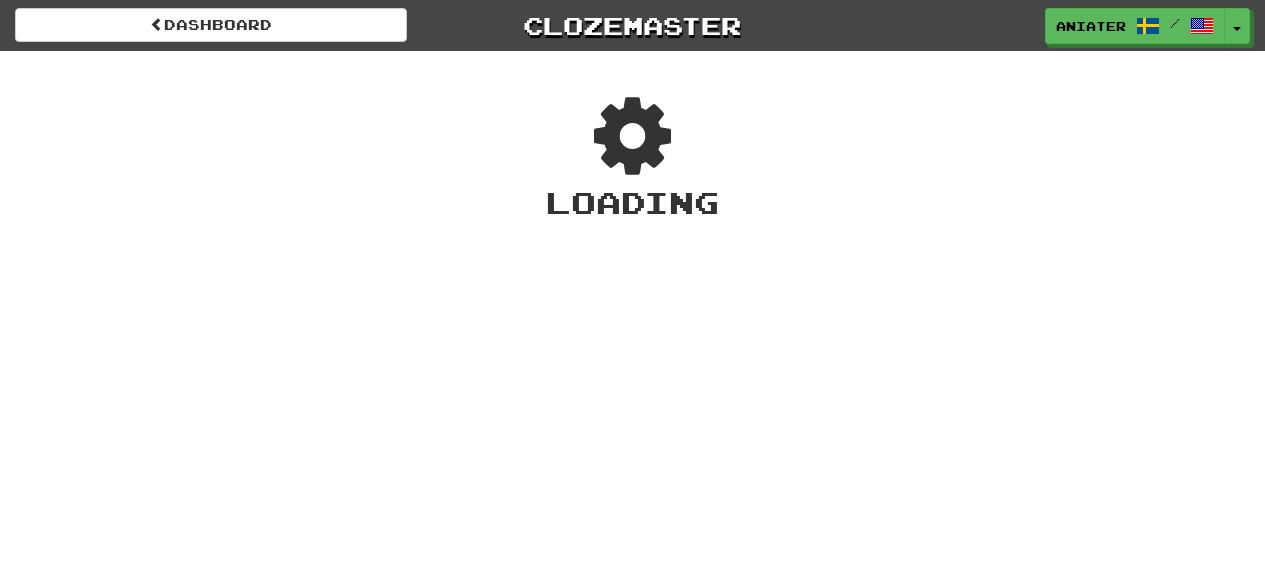 scroll, scrollTop: 0, scrollLeft: 0, axis: both 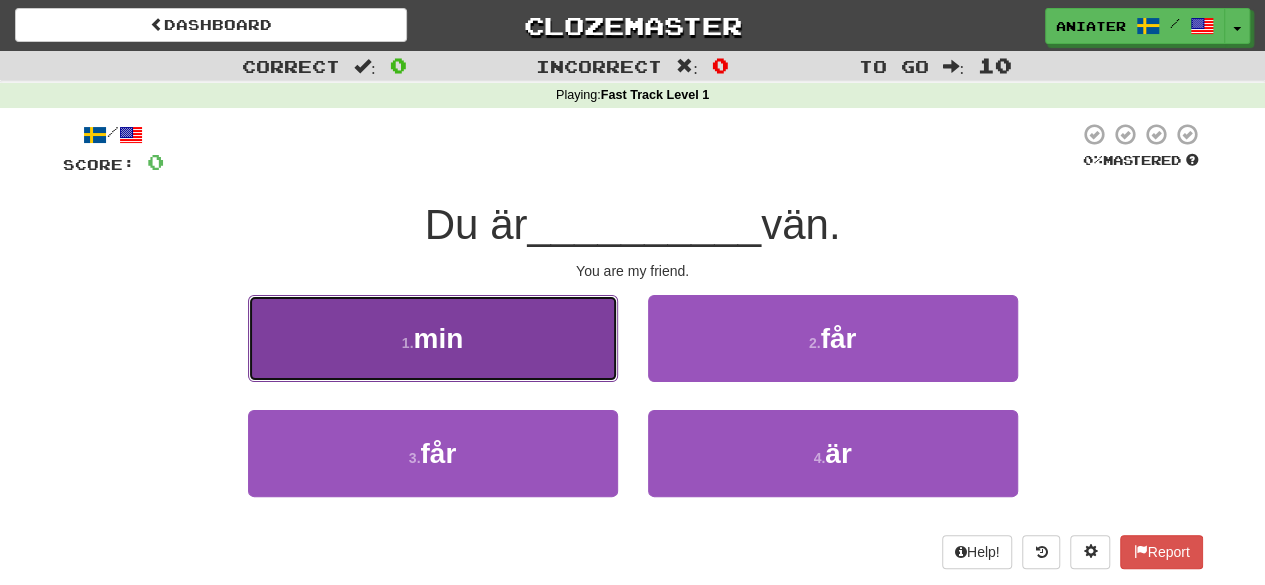 click on "1 .  min" at bounding box center [433, 338] 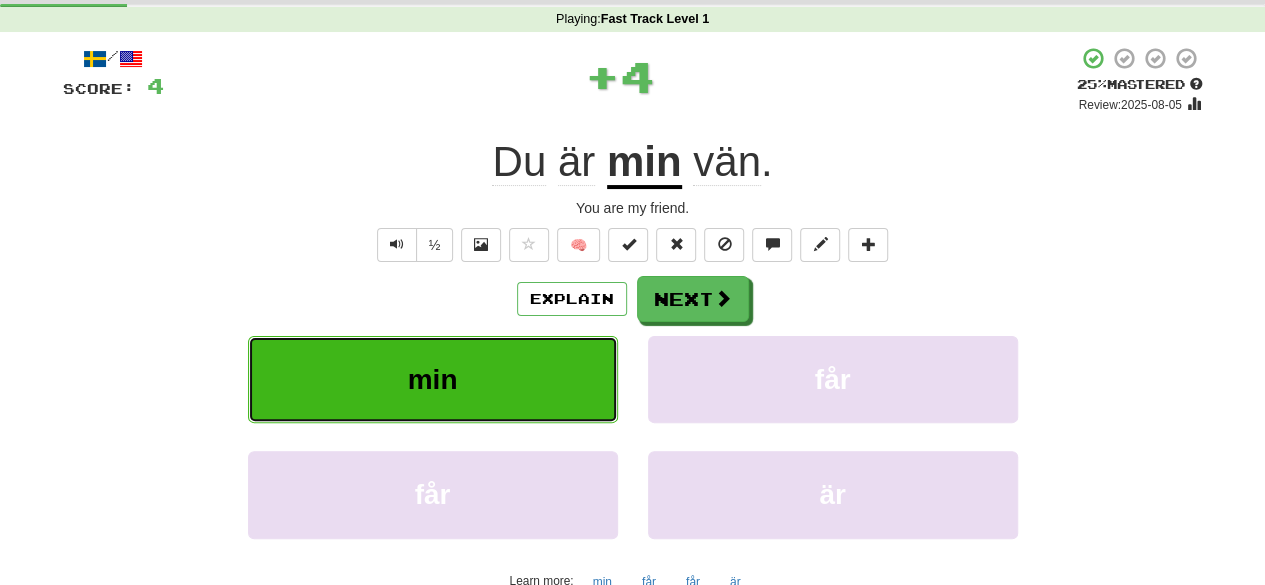 scroll, scrollTop: 200, scrollLeft: 0, axis: vertical 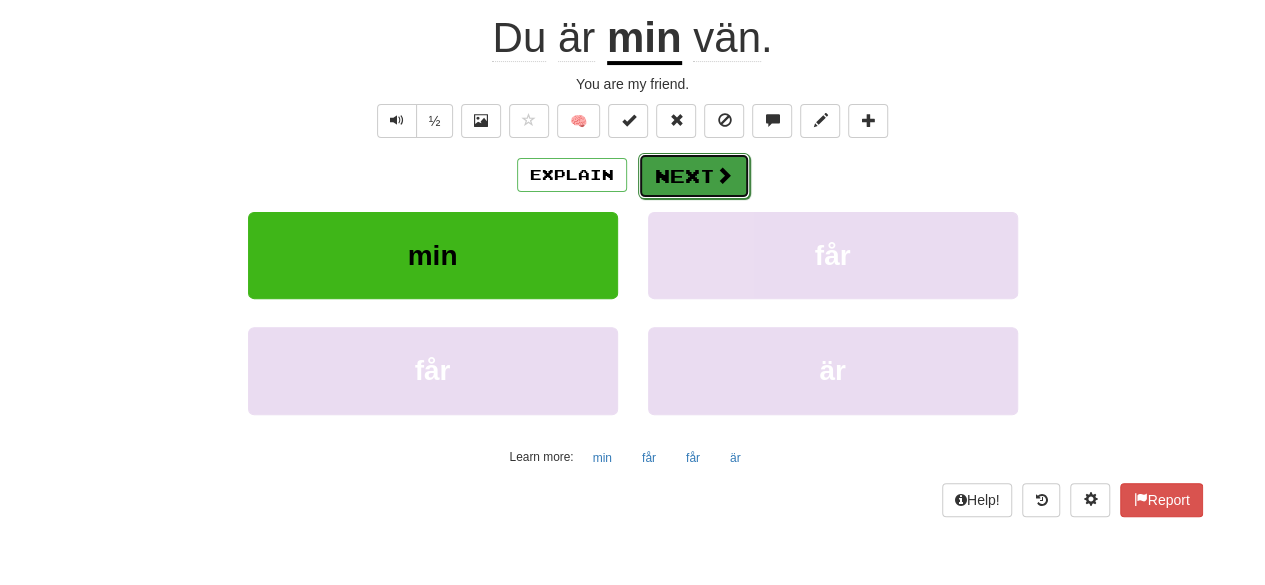 click at bounding box center [724, 175] 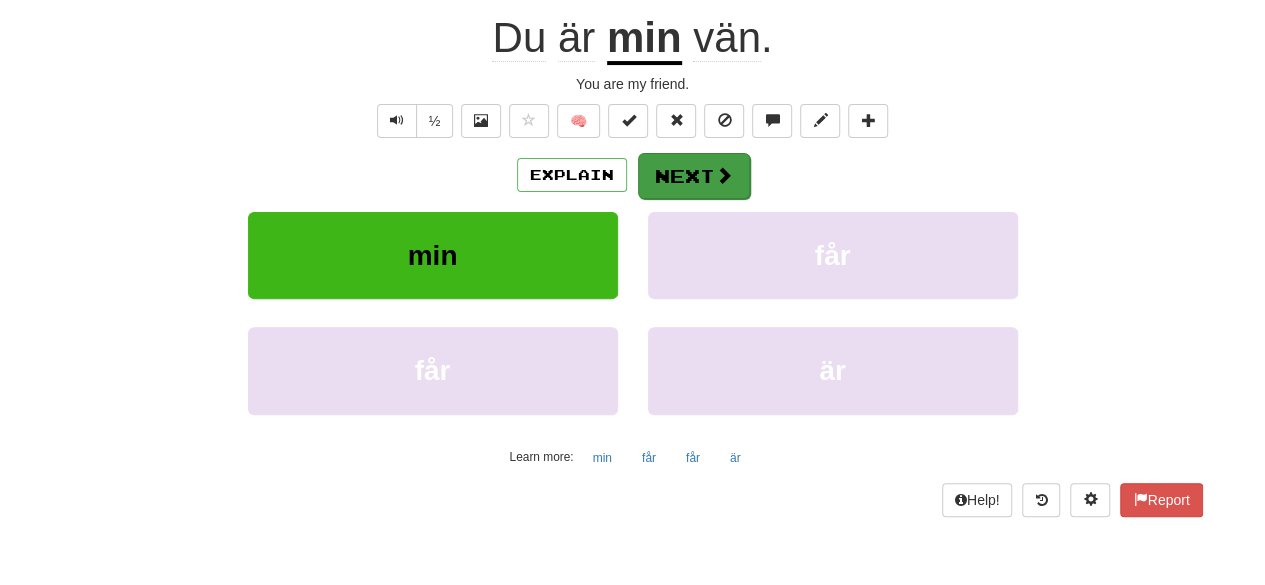 scroll, scrollTop: 187, scrollLeft: 0, axis: vertical 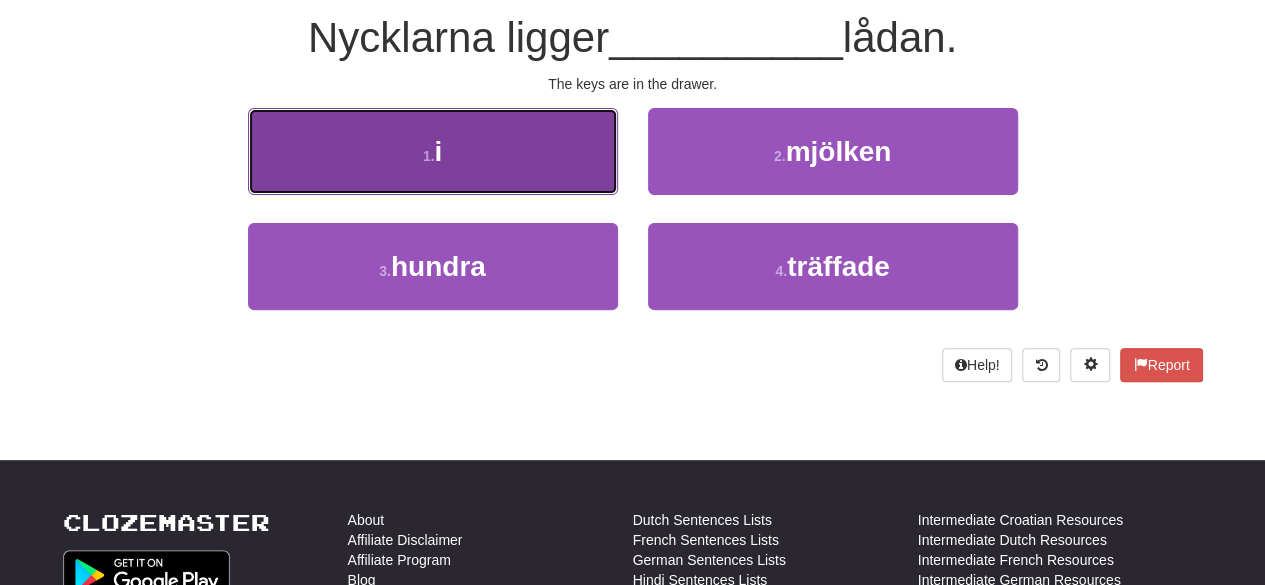 click on "1 .  i" at bounding box center (433, 151) 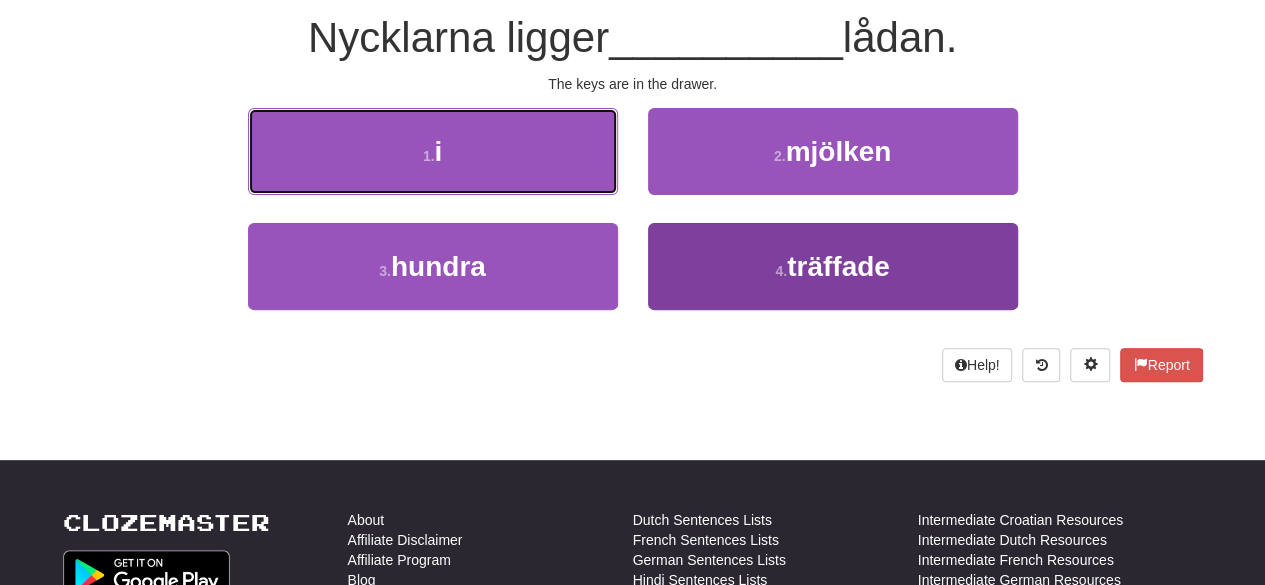 scroll, scrollTop: 200, scrollLeft: 0, axis: vertical 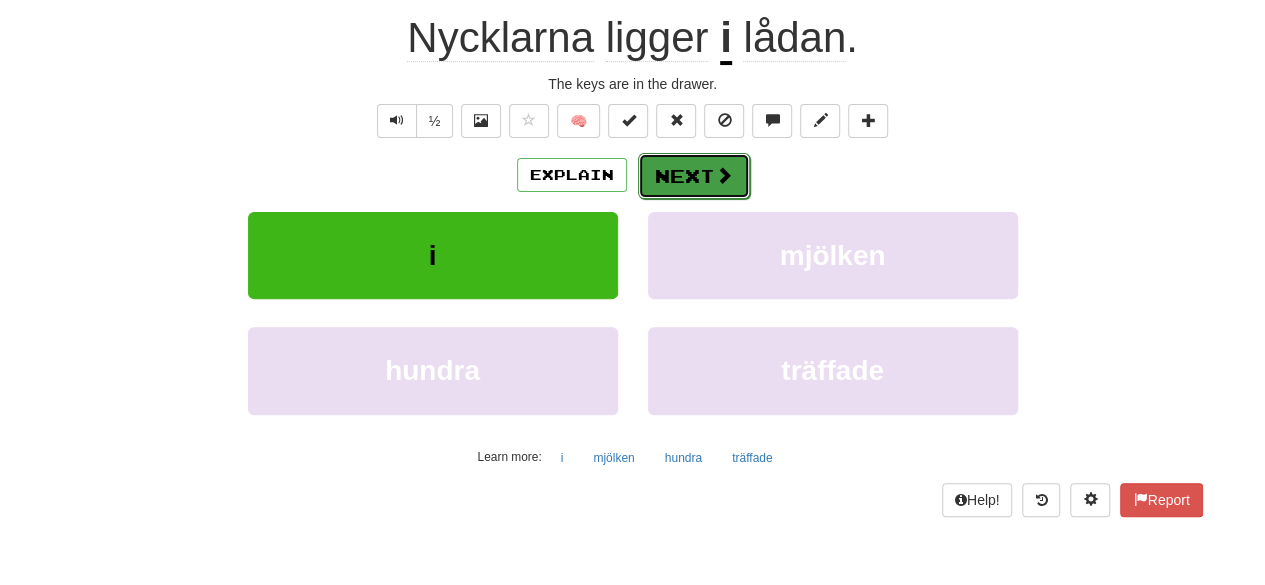 click on "Next" at bounding box center [694, 176] 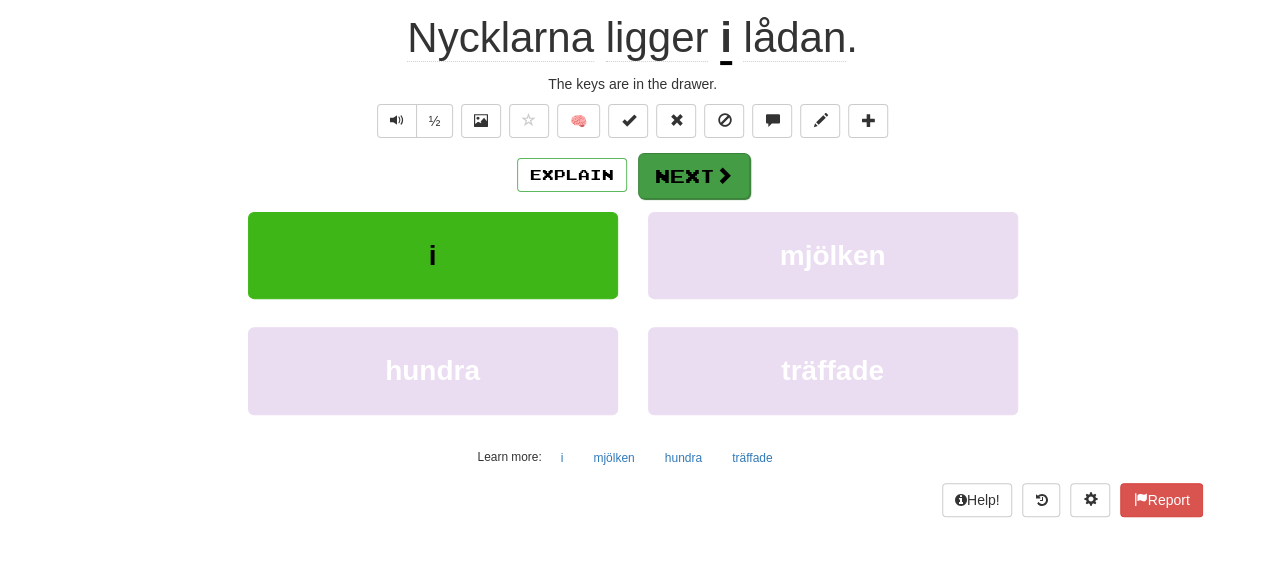 scroll, scrollTop: 187, scrollLeft: 0, axis: vertical 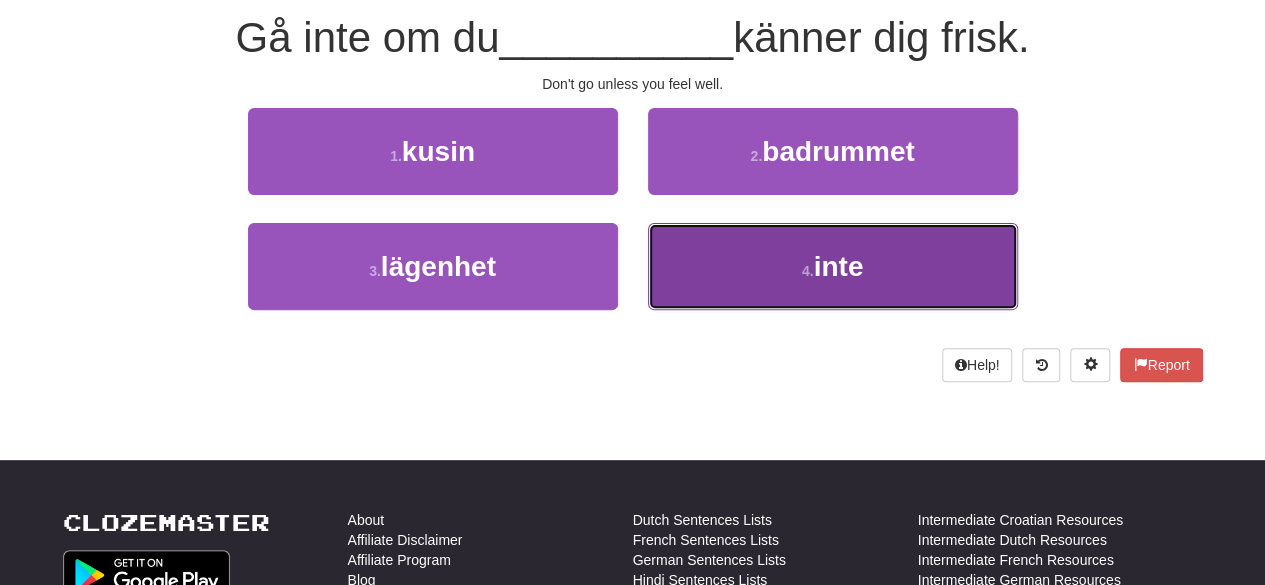 click on "4 ." at bounding box center (808, 271) 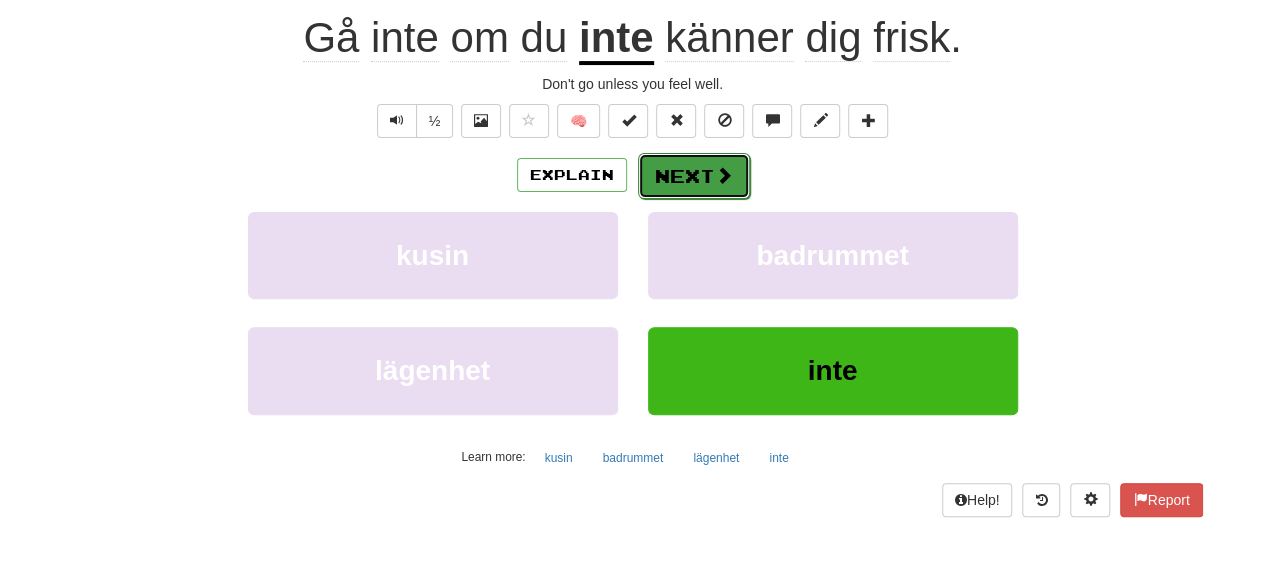 click on "Next" at bounding box center (694, 176) 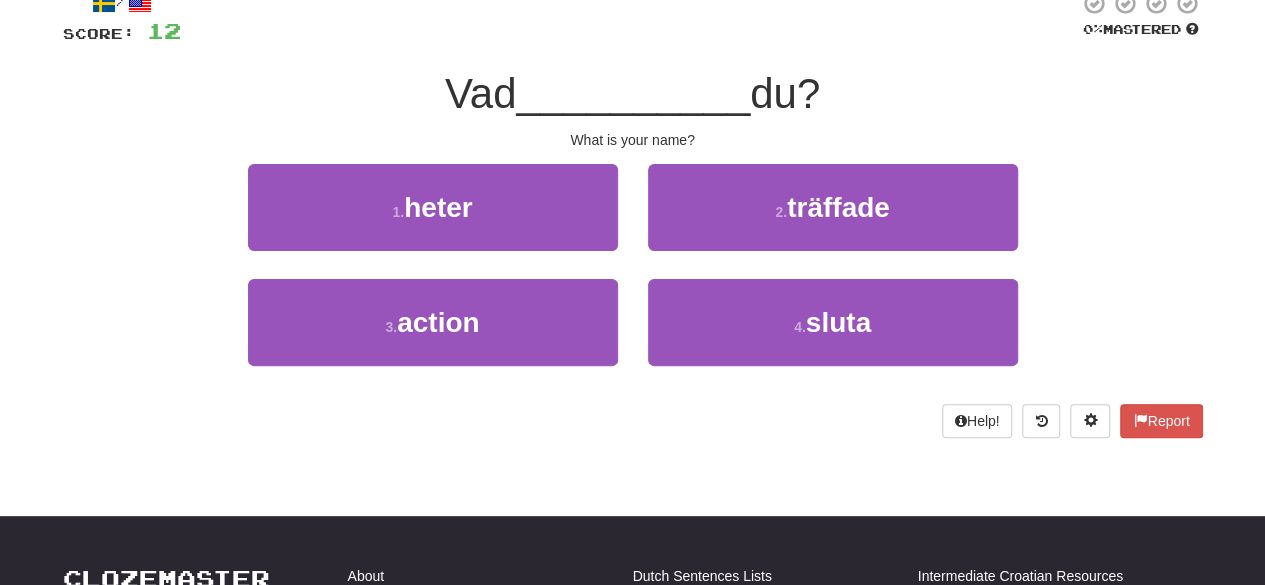 scroll, scrollTop: 87, scrollLeft: 0, axis: vertical 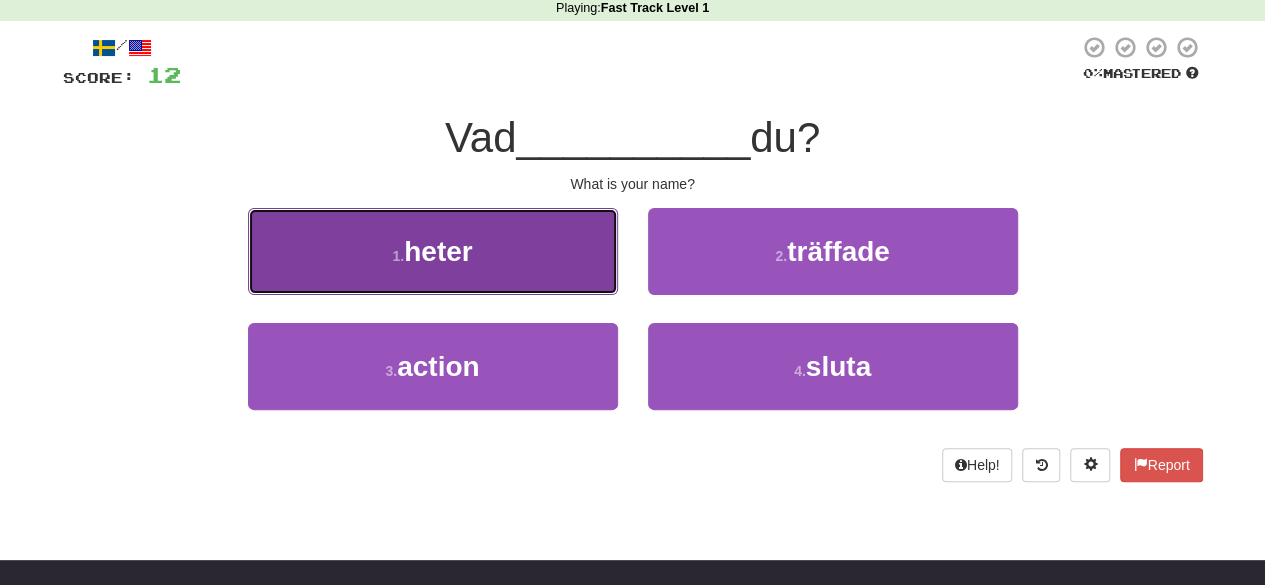 click on "1 .  heter" at bounding box center [433, 251] 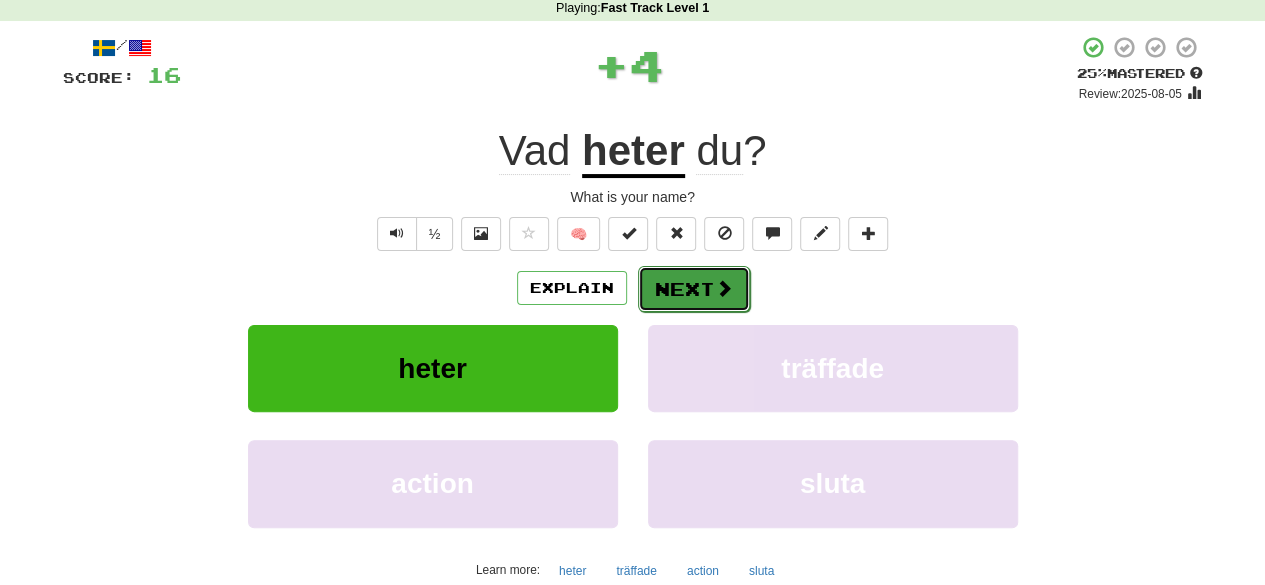 click on "Next" at bounding box center (694, 289) 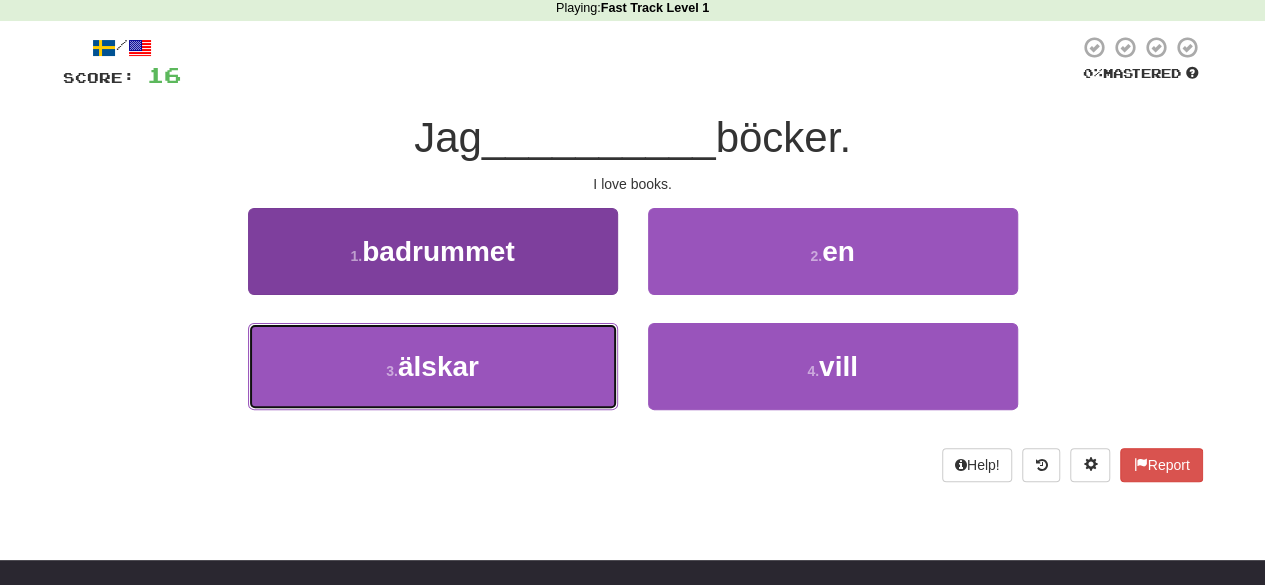 click on "3 .  älskar" at bounding box center (433, 366) 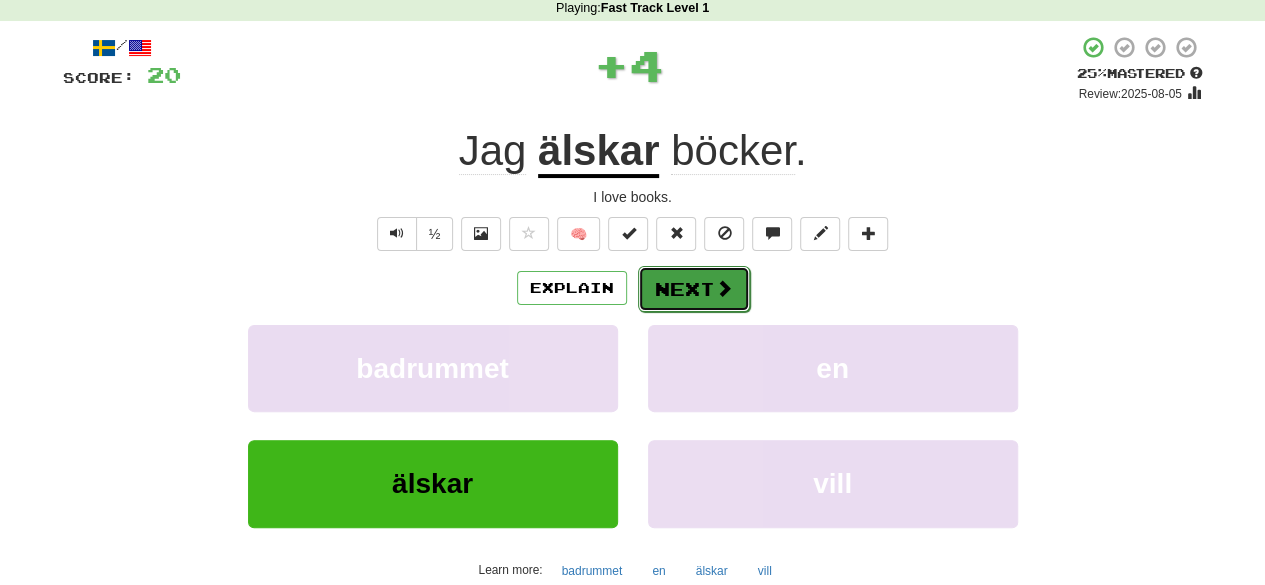 click on "Next" at bounding box center [694, 289] 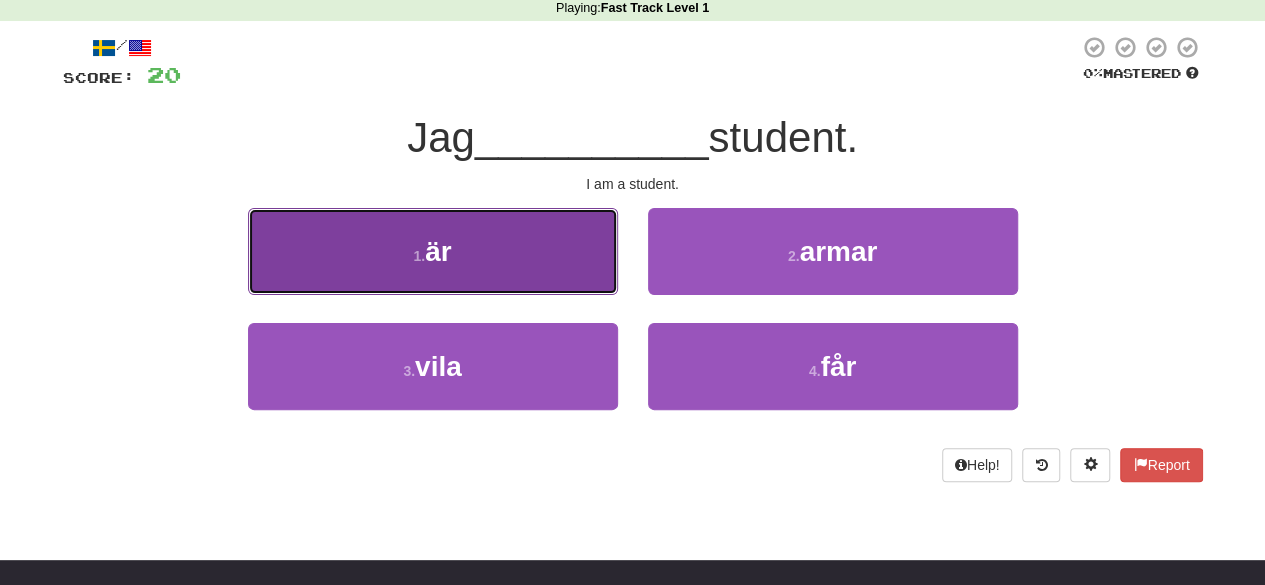 click on "1 .  är" at bounding box center [433, 251] 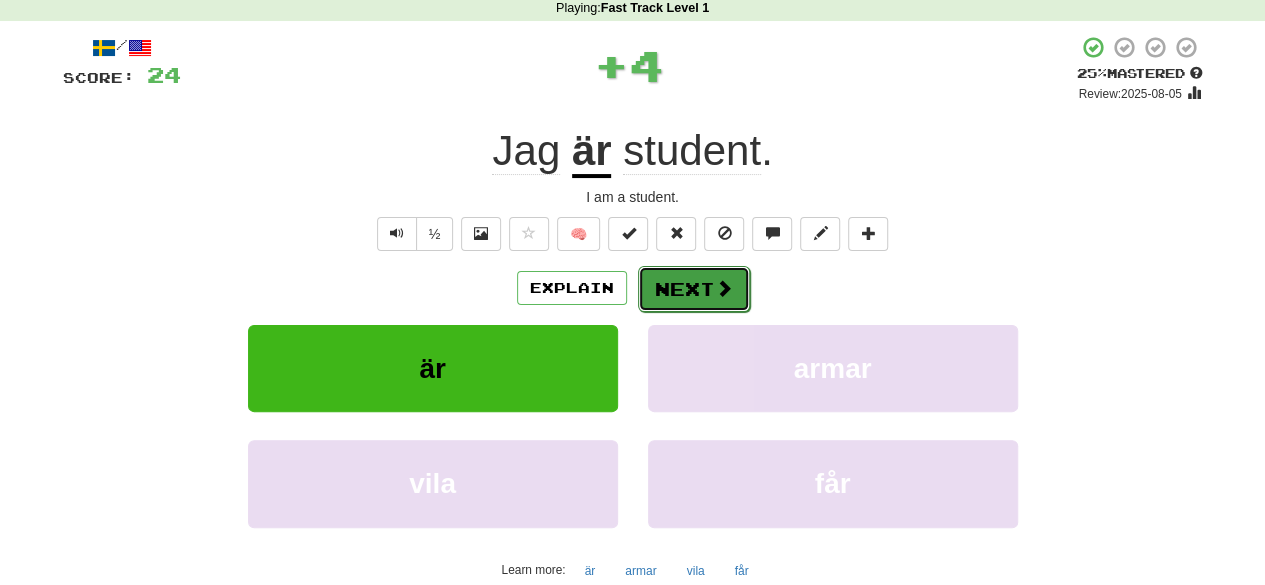 click at bounding box center [724, 288] 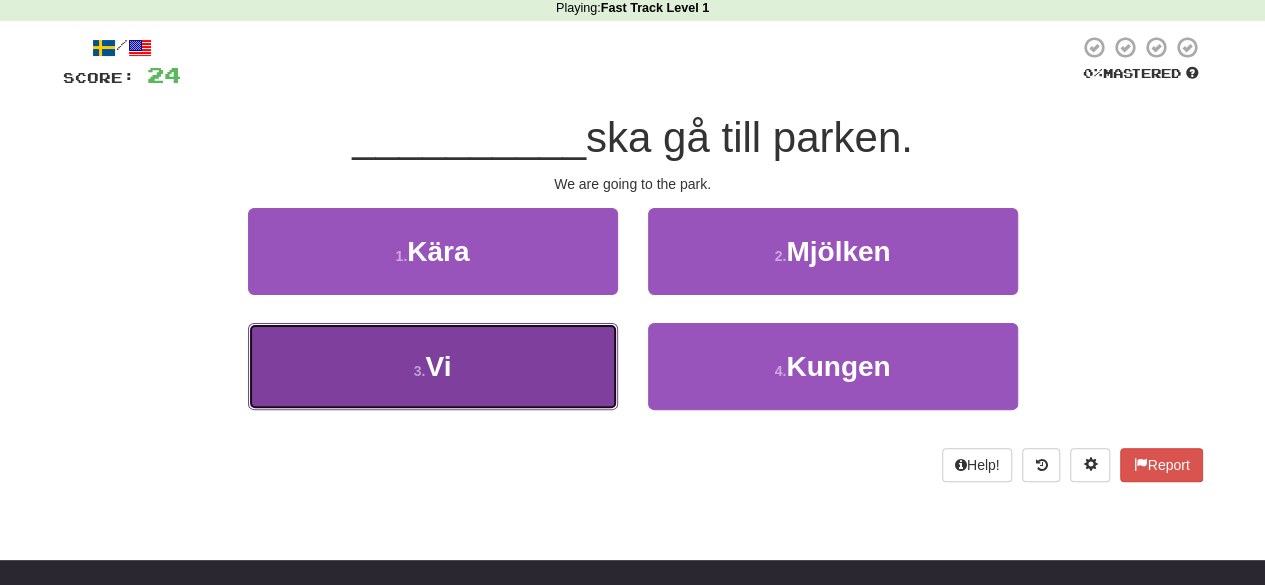 click on "3 .  Vi" at bounding box center [433, 366] 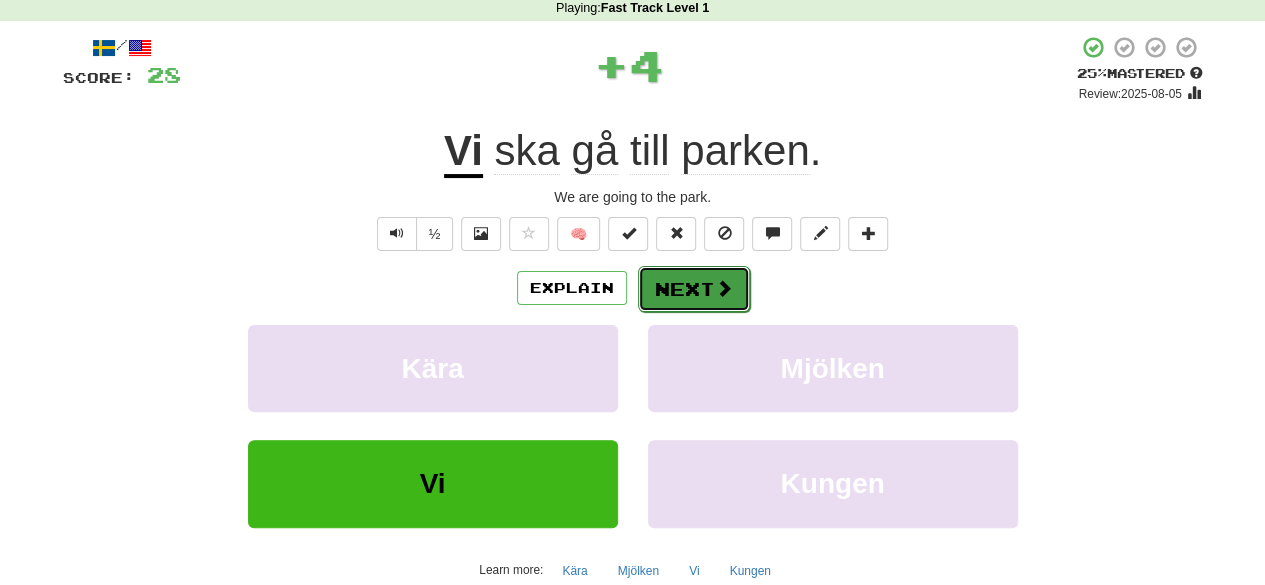 click on "Next" at bounding box center [694, 289] 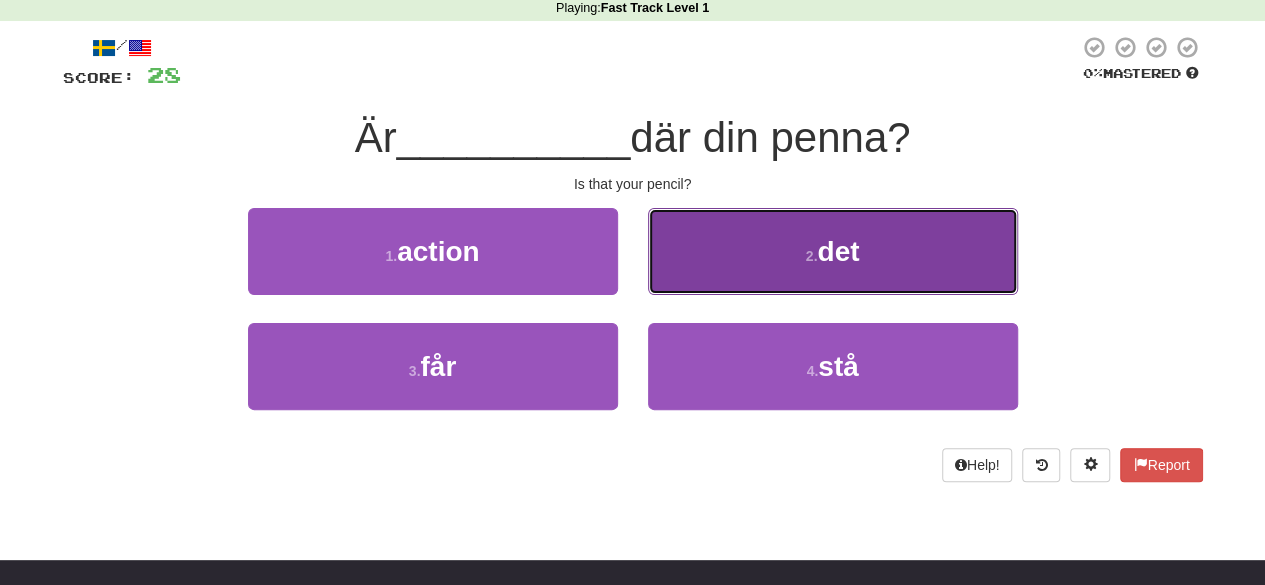 click on "2 .  det" at bounding box center [833, 251] 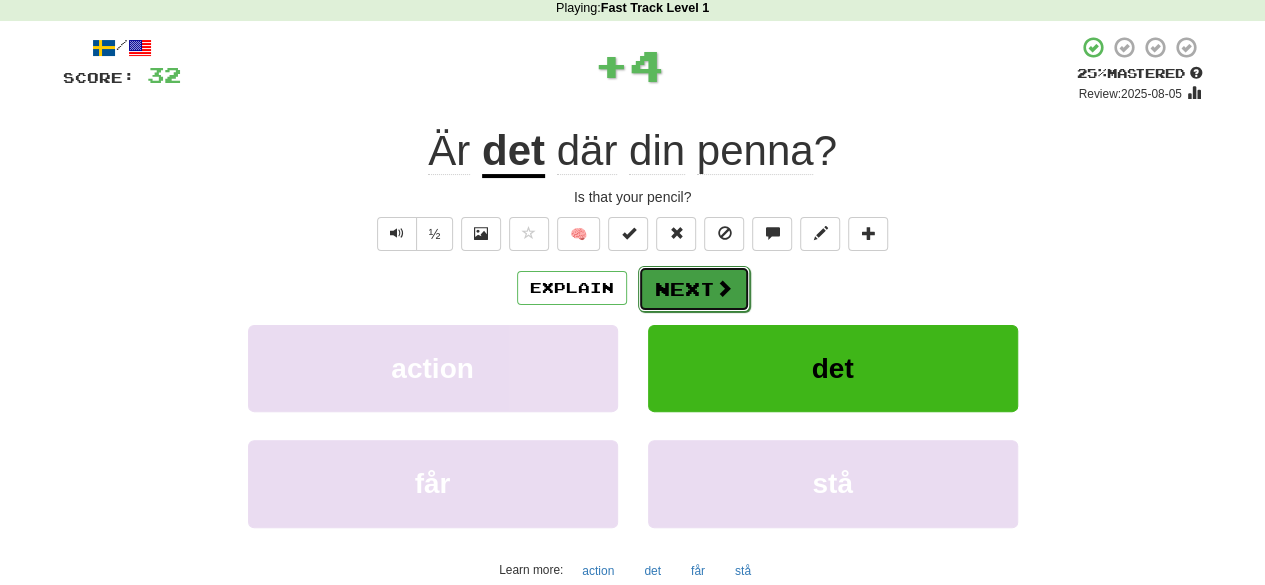 click on "Next" at bounding box center [694, 289] 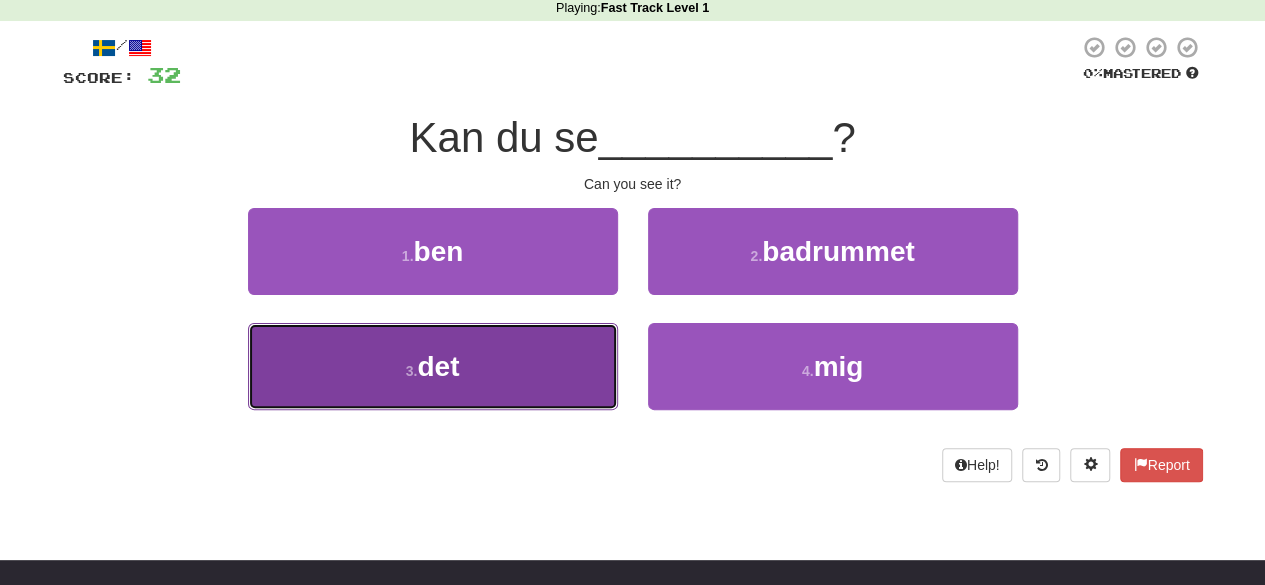 click on "3 .  det" at bounding box center (433, 366) 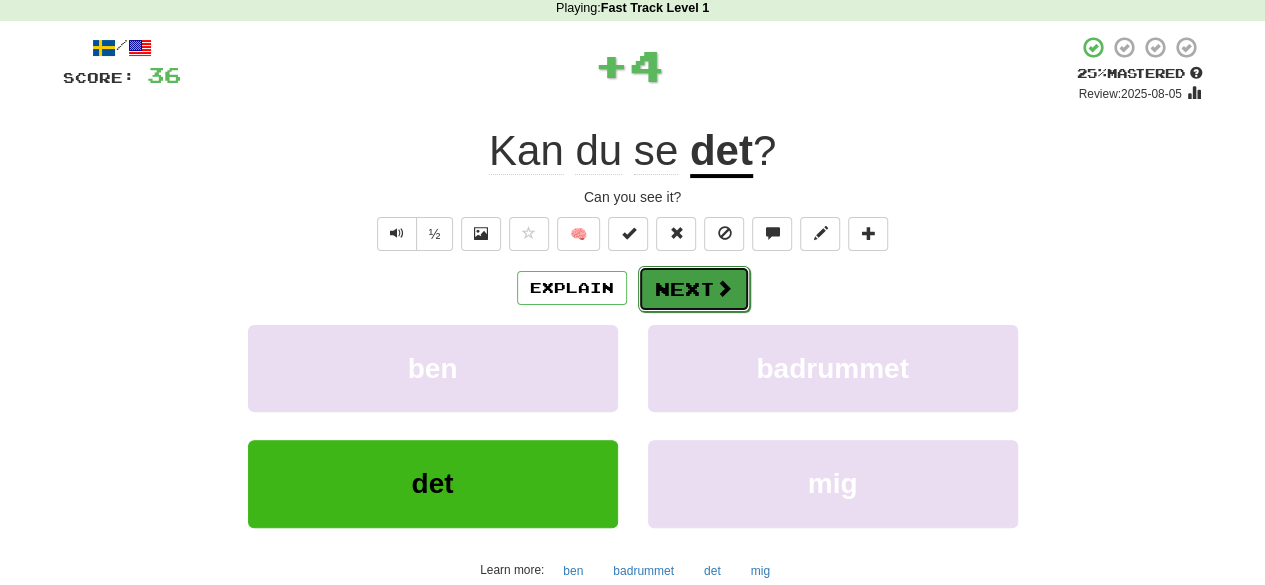 click on "Next" at bounding box center (694, 289) 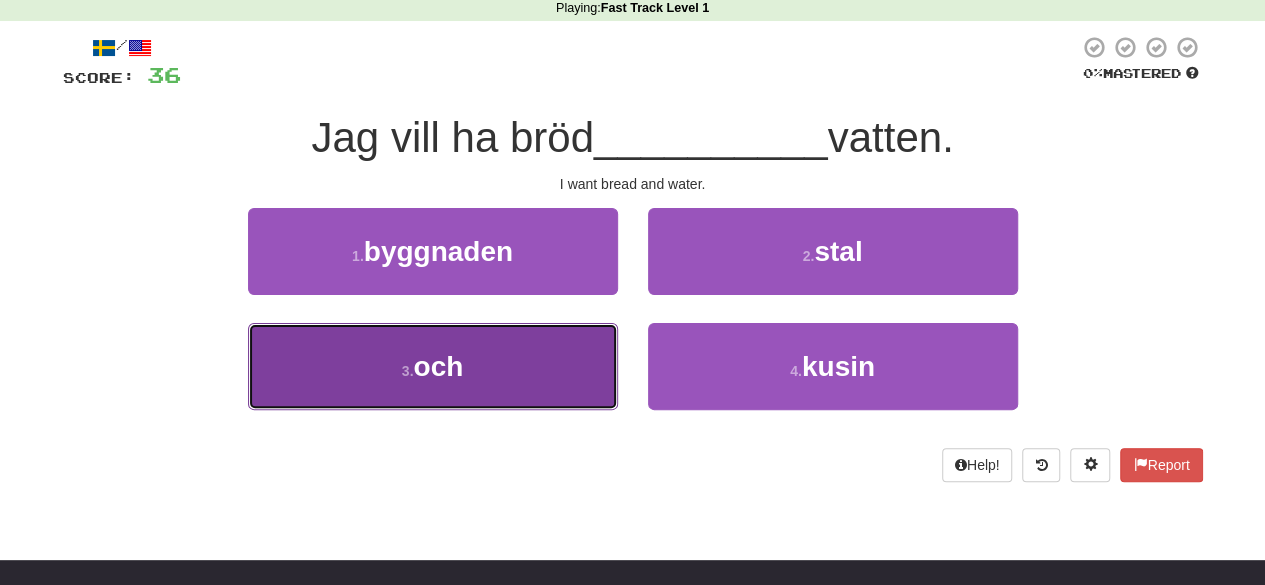 click on "3 .  och" at bounding box center (433, 366) 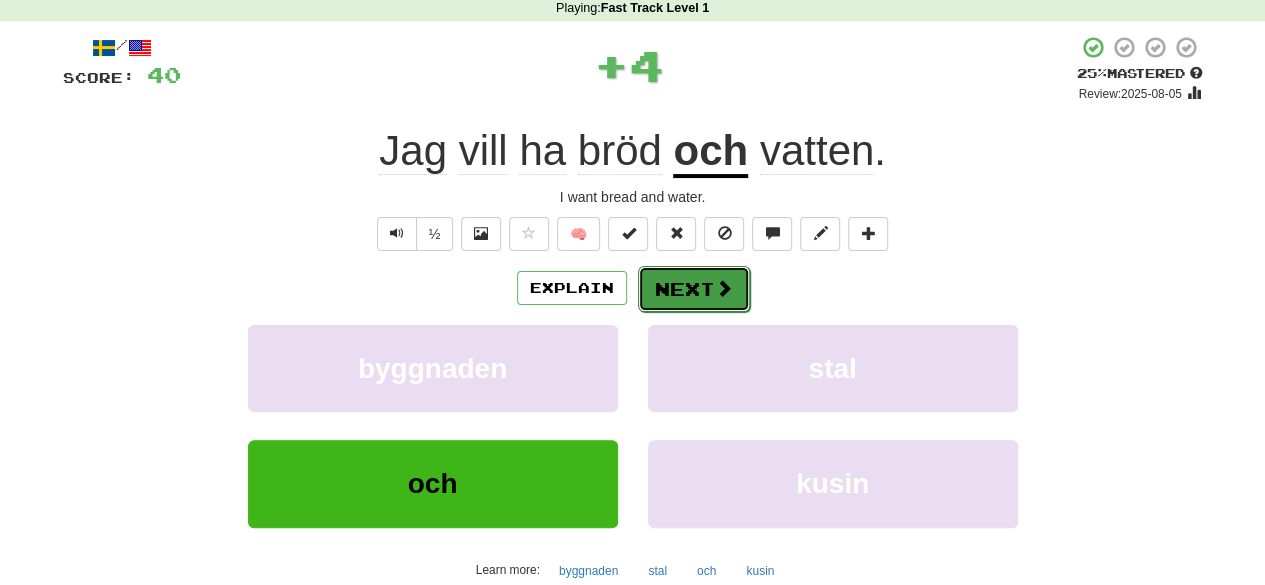 click at bounding box center [724, 288] 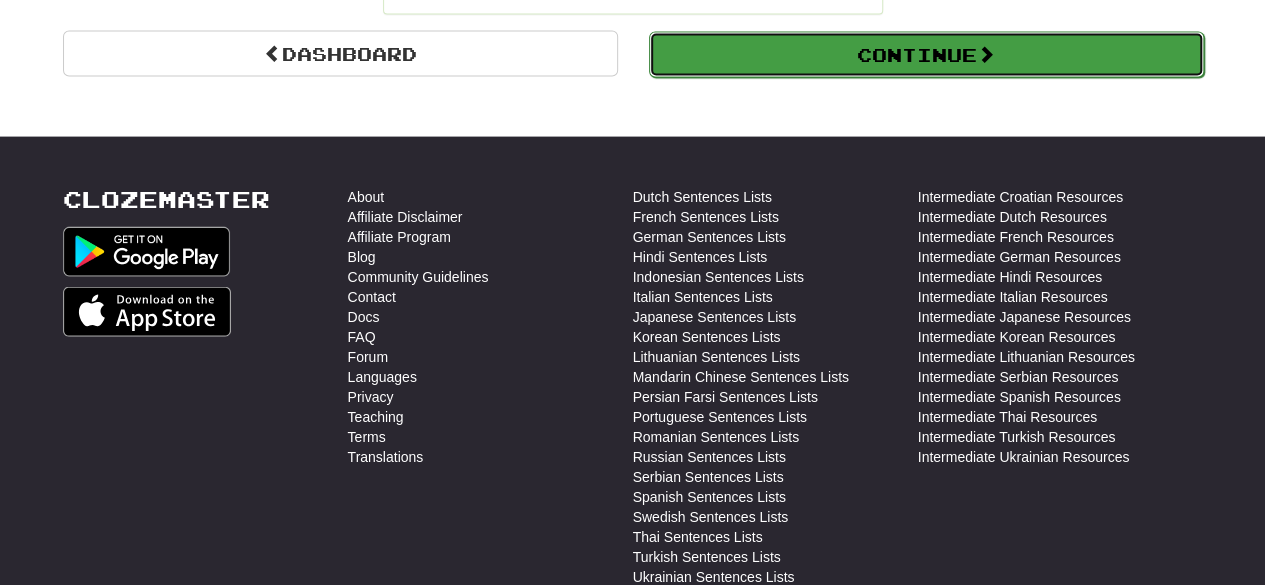 click on "Continue" at bounding box center (926, 55) 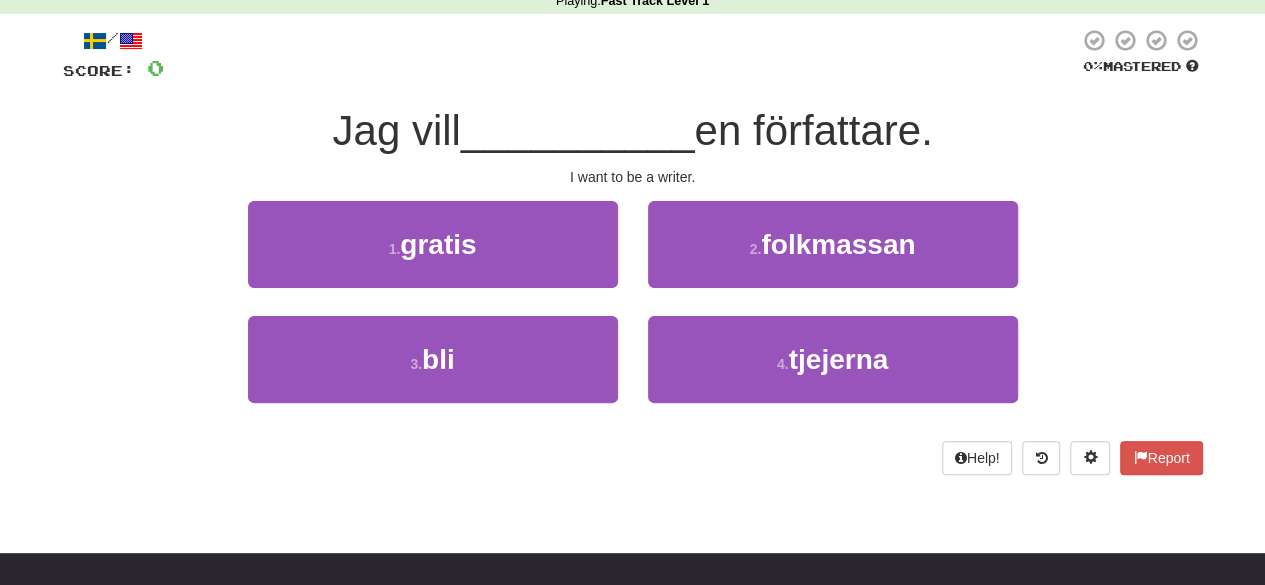 scroll, scrollTop: 0, scrollLeft: 0, axis: both 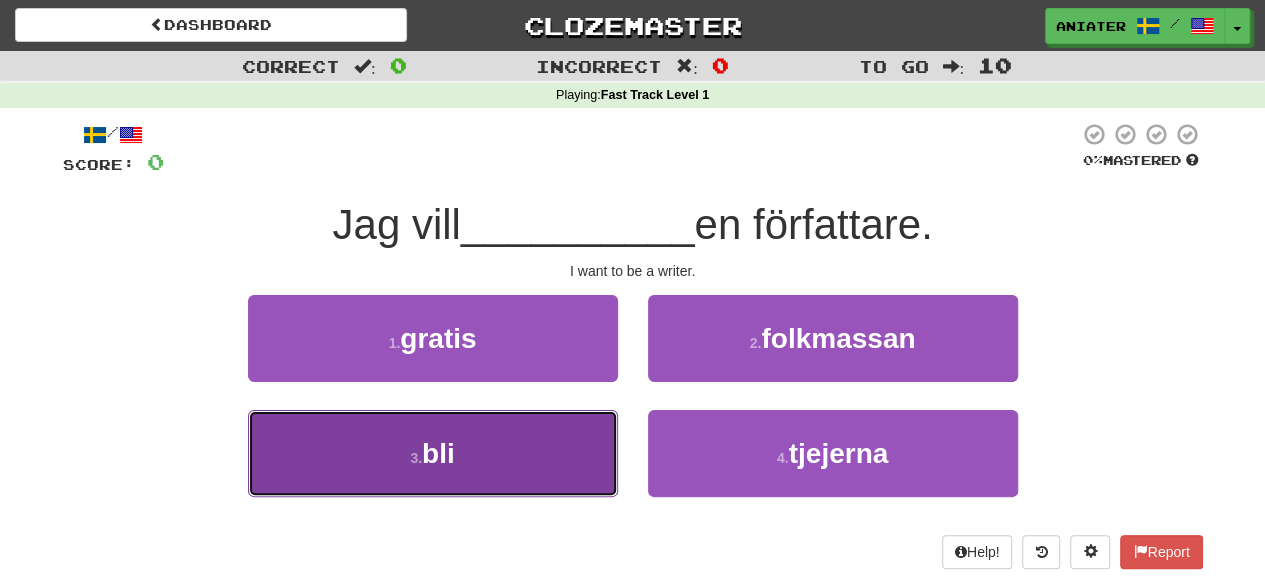 click on "3 .  bli" at bounding box center [433, 453] 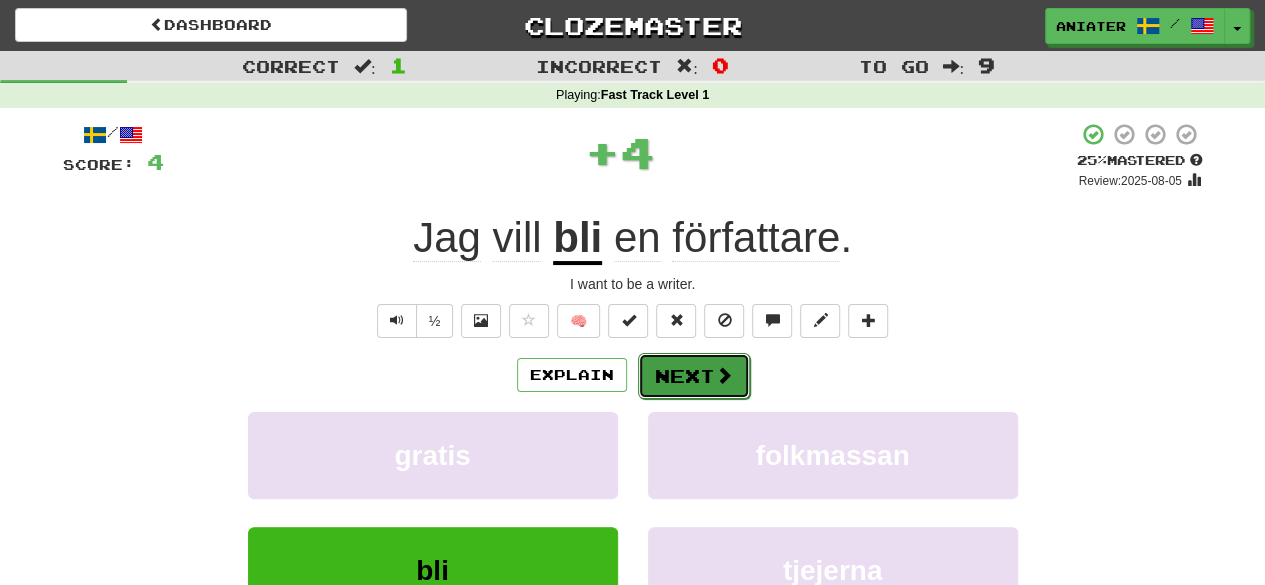 click on "Next" at bounding box center (694, 376) 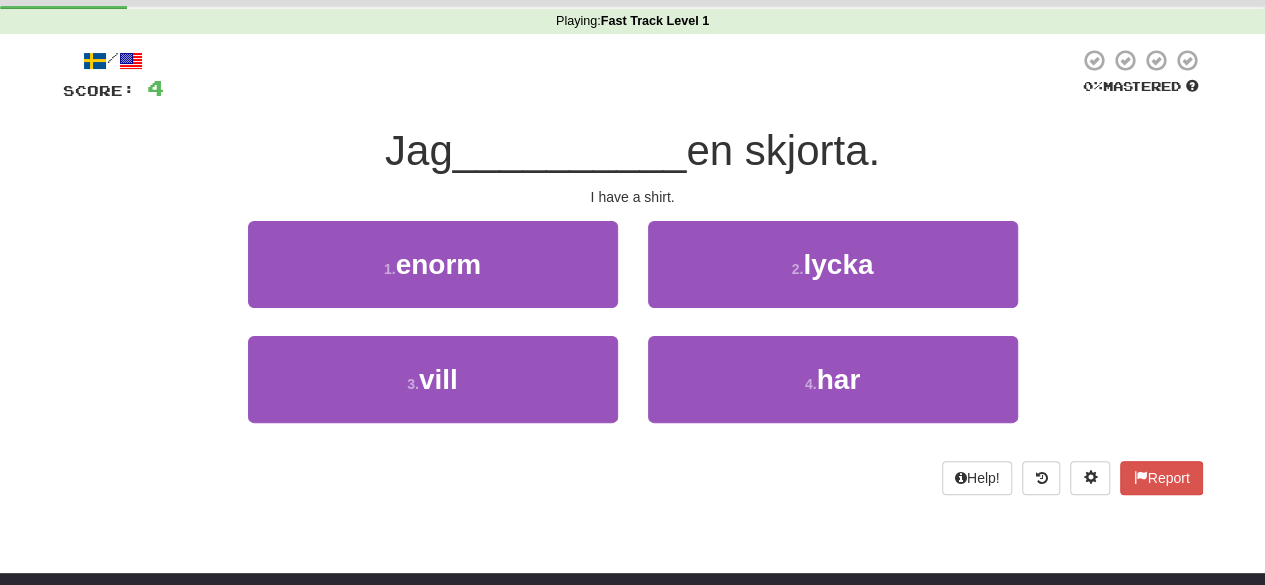 scroll, scrollTop: 100, scrollLeft: 0, axis: vertical 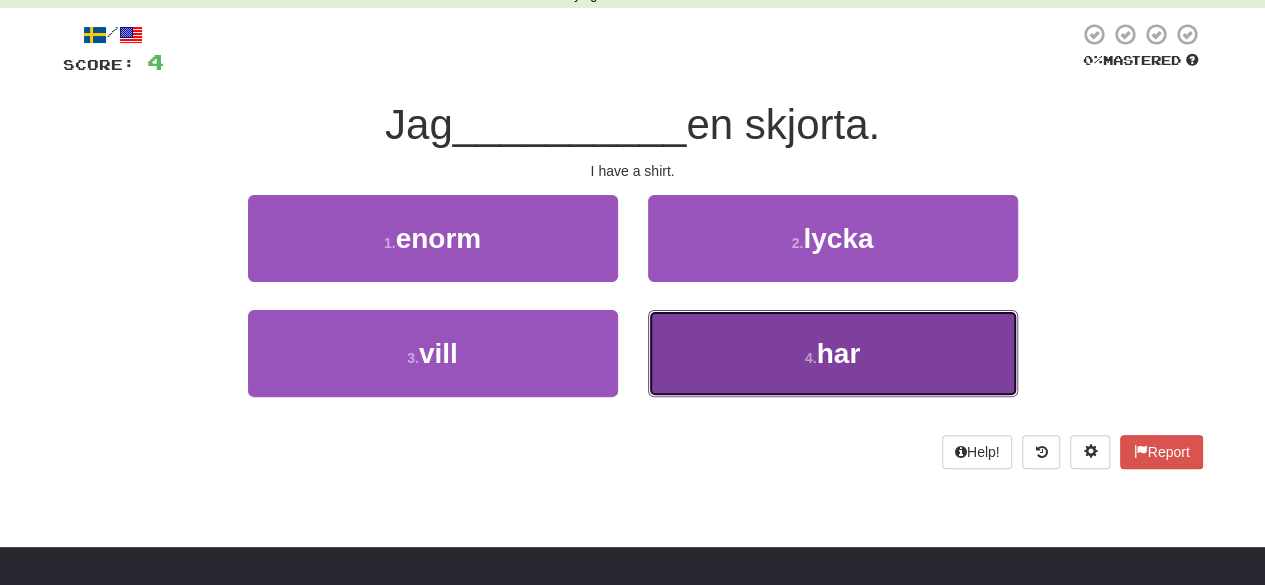 click on "4 ." at bounding box center [811, 358] 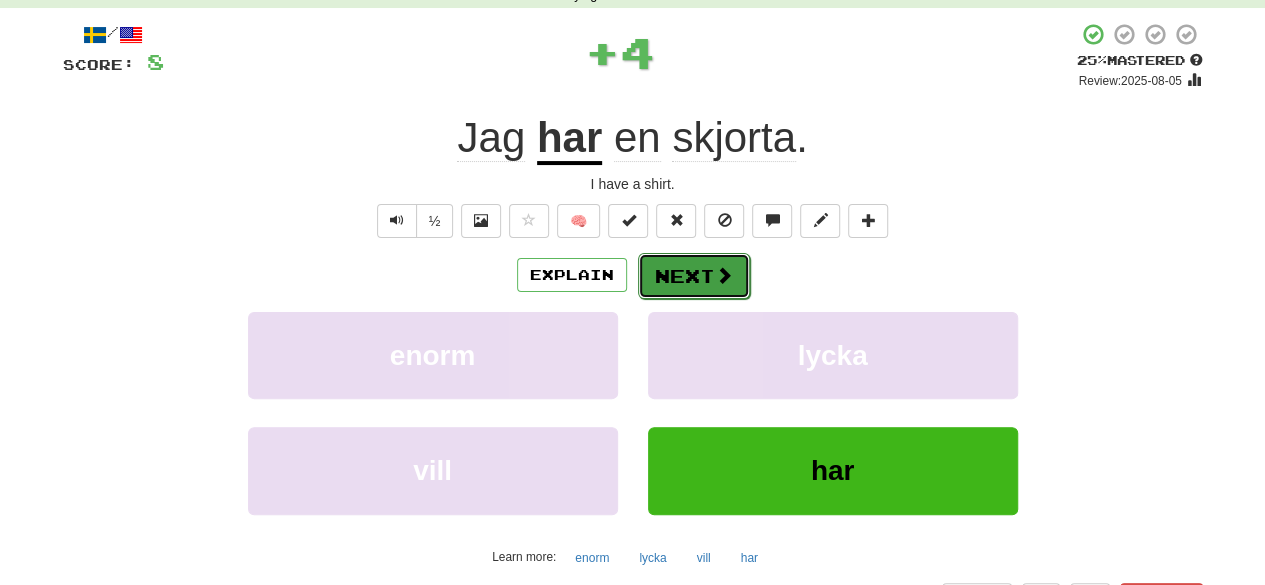 click on "Next" at bounding box center (694, 276) 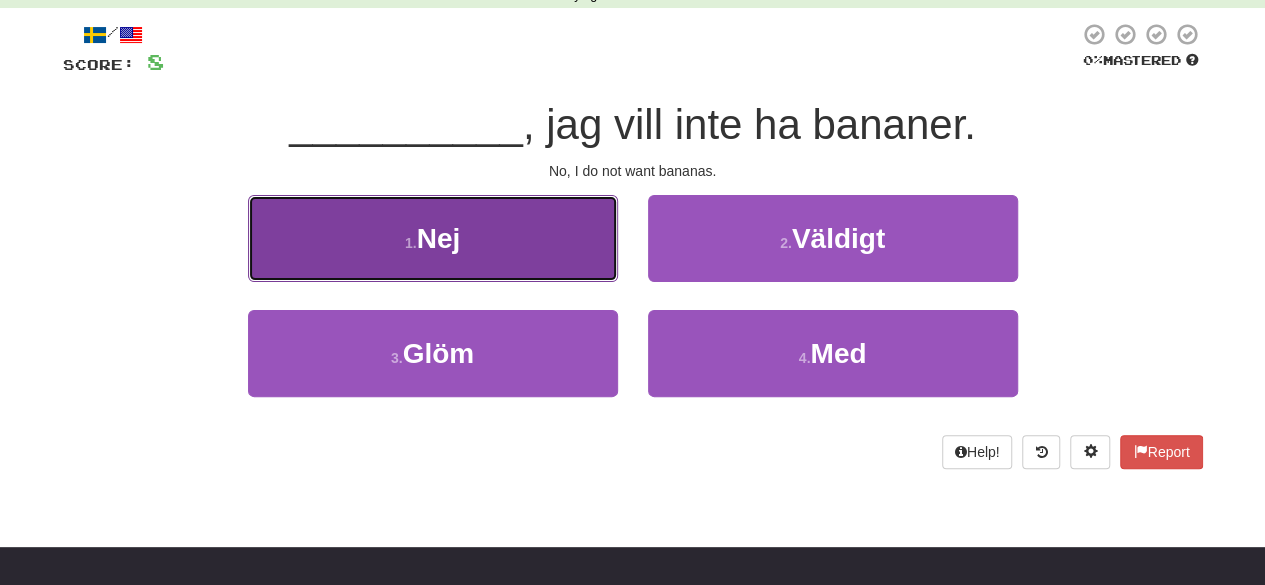 click on "1 .  Nej" at bounding box center (433, 238) 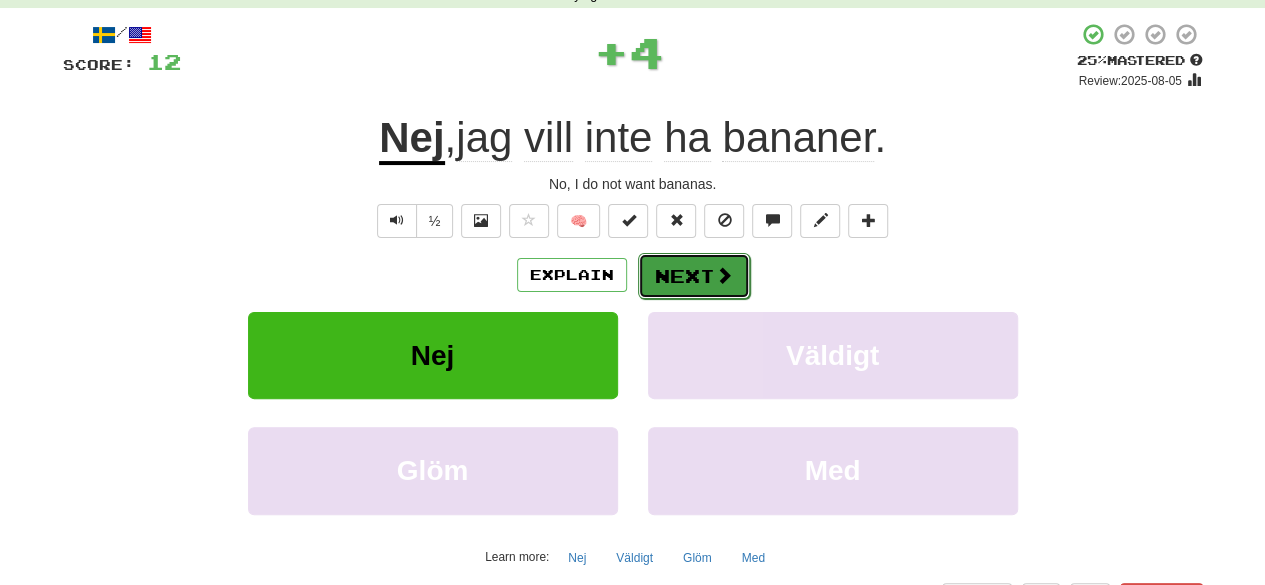 click on "Next" at bounding box center [694, 276] 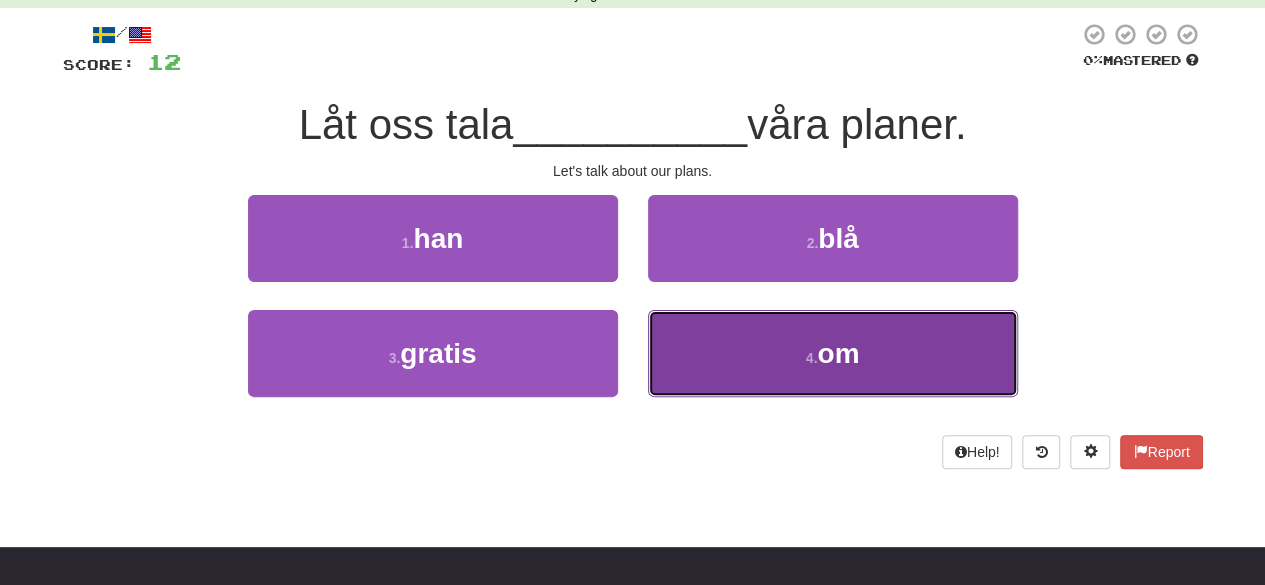 click on "om" at bounding box center (838, 353) 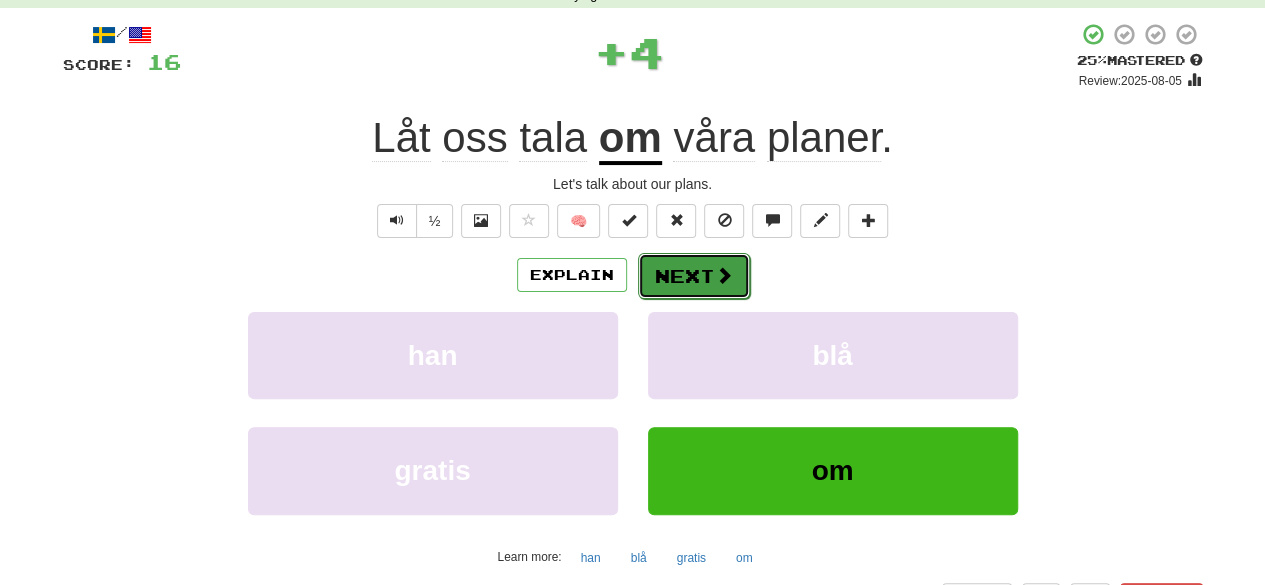 click on "Next" at bounding box center (694, 276) 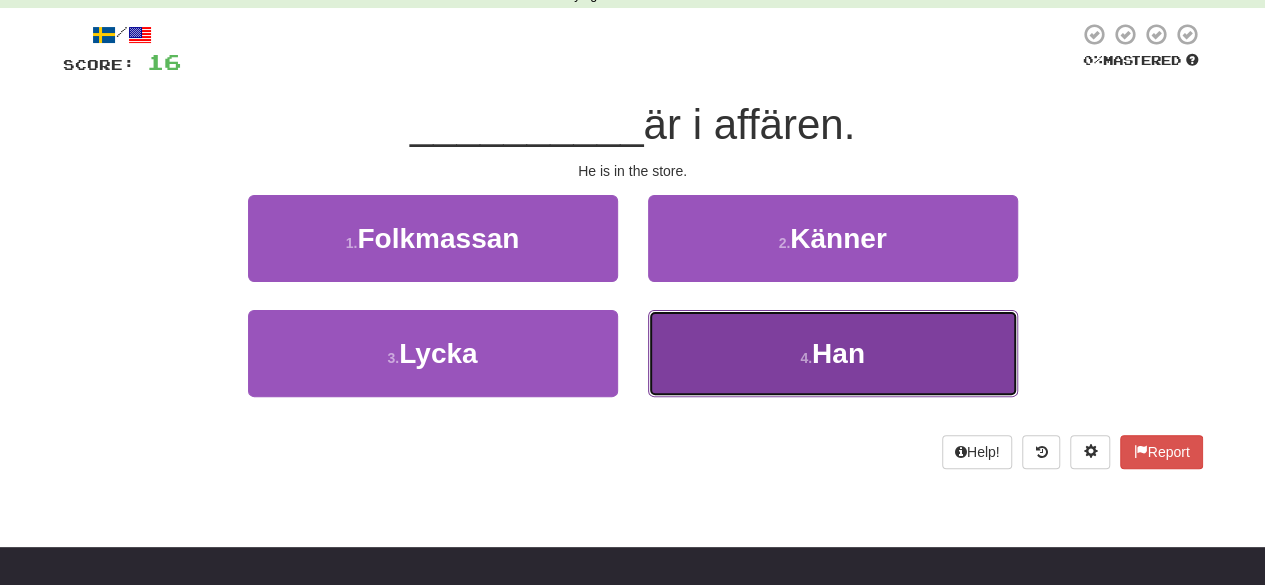 click on "4 .  Han" at bounding box center [833, 353] 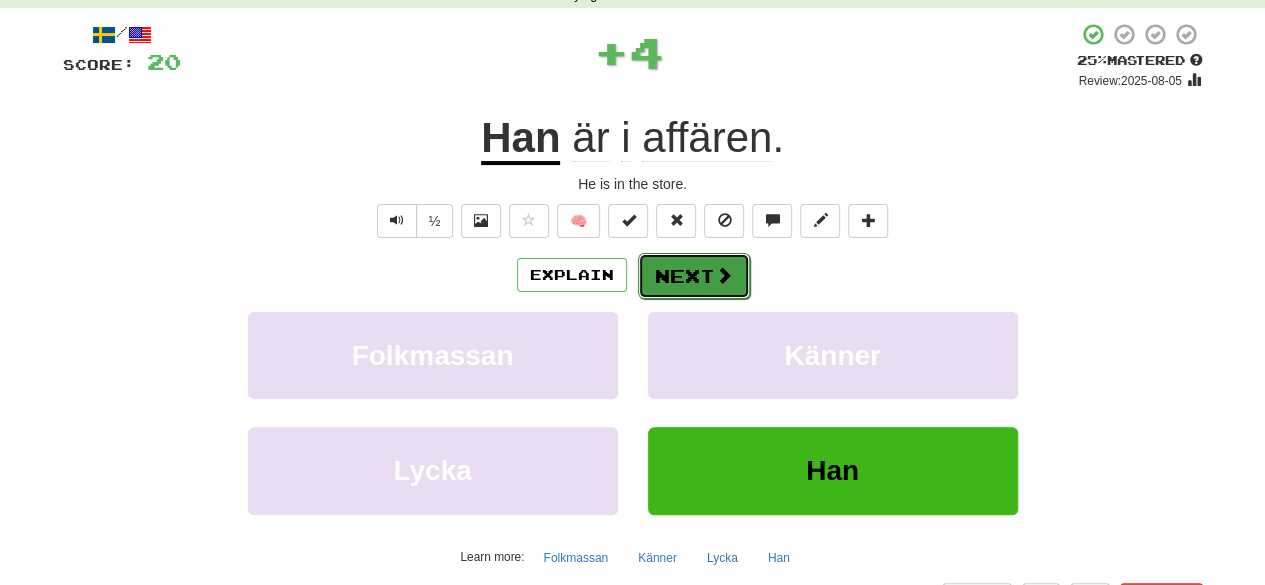 click on "Next" at bounding box center [694, 276] 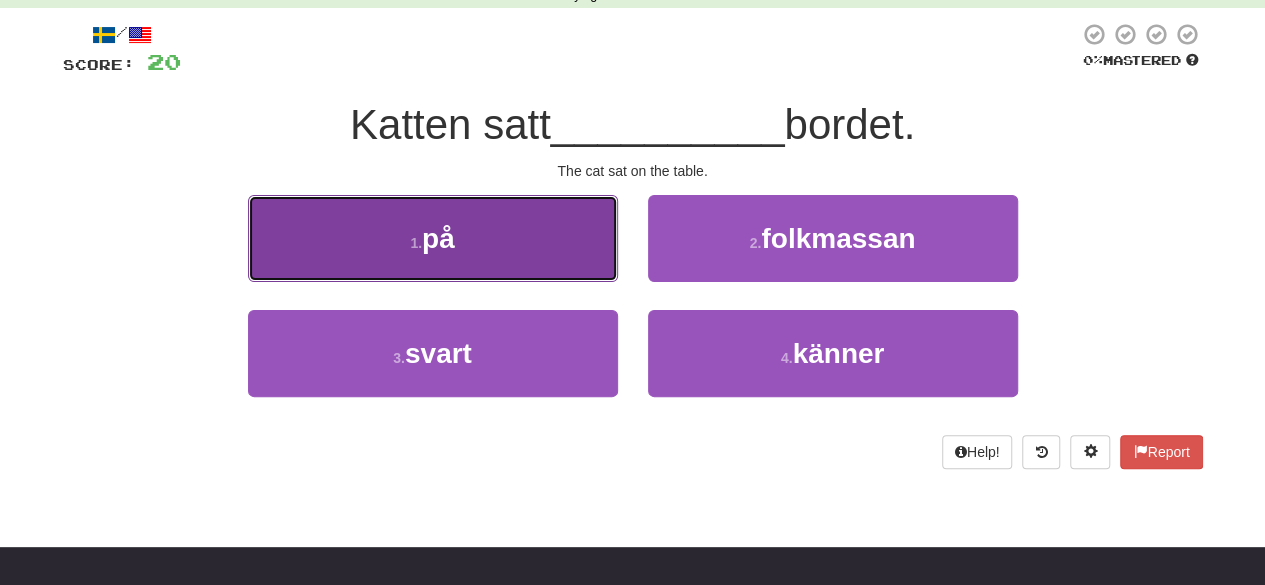 click on "1 .  på" at bounding box center [433, 238] 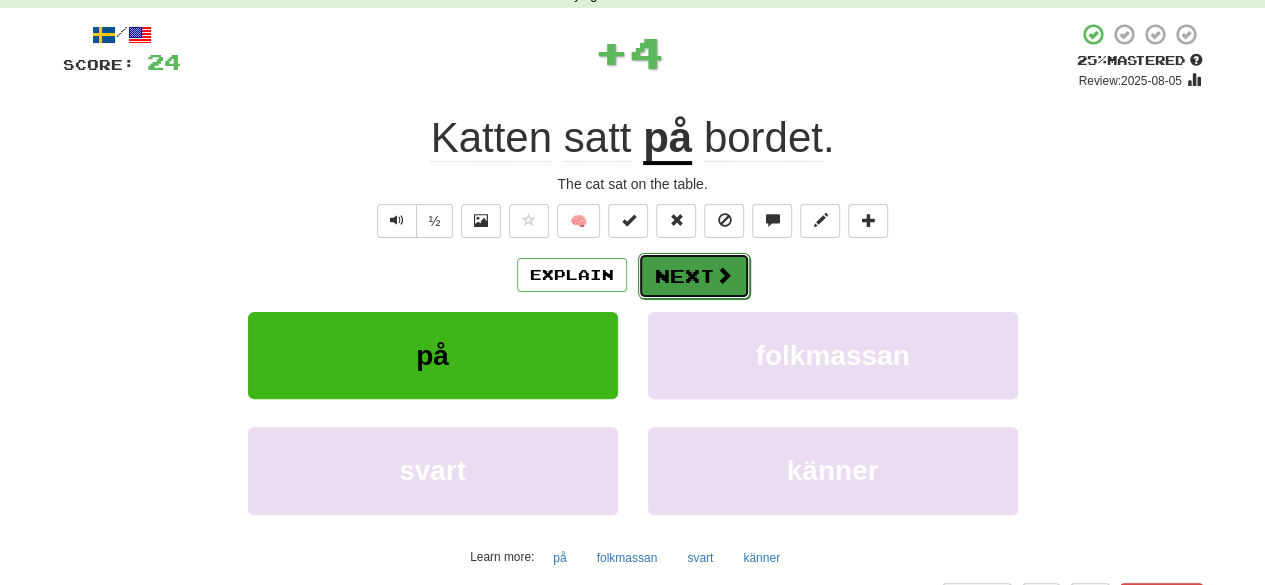 click at bounding box center [724, 275] 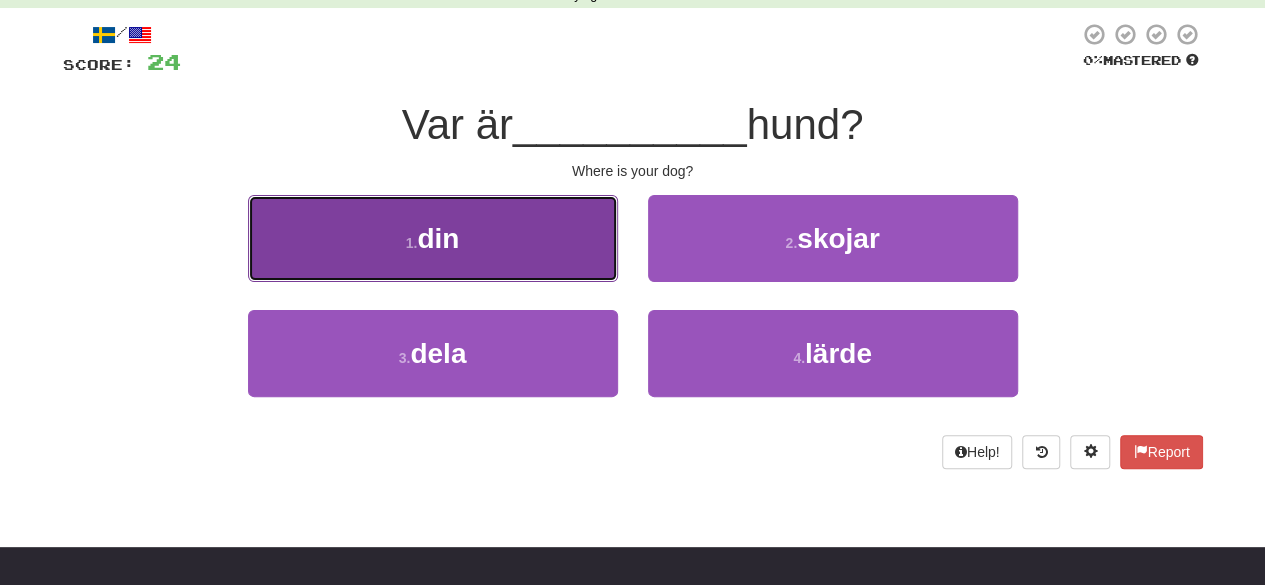 click on "1 .  din" at bounding box center (433, 238) 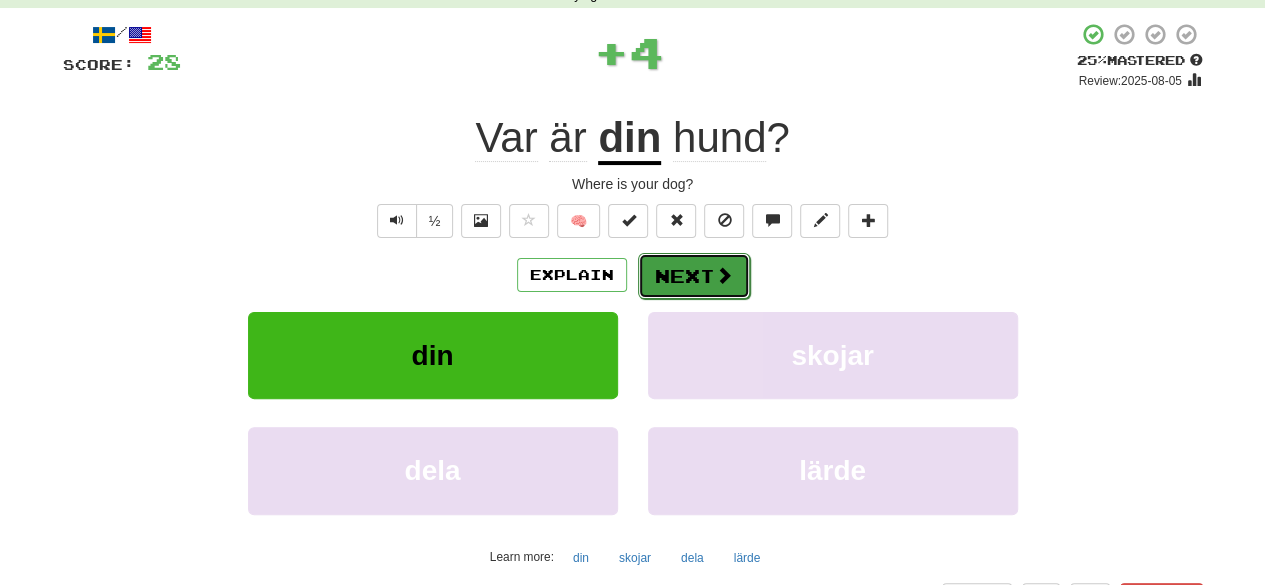 click at bounding box center (724, 275) 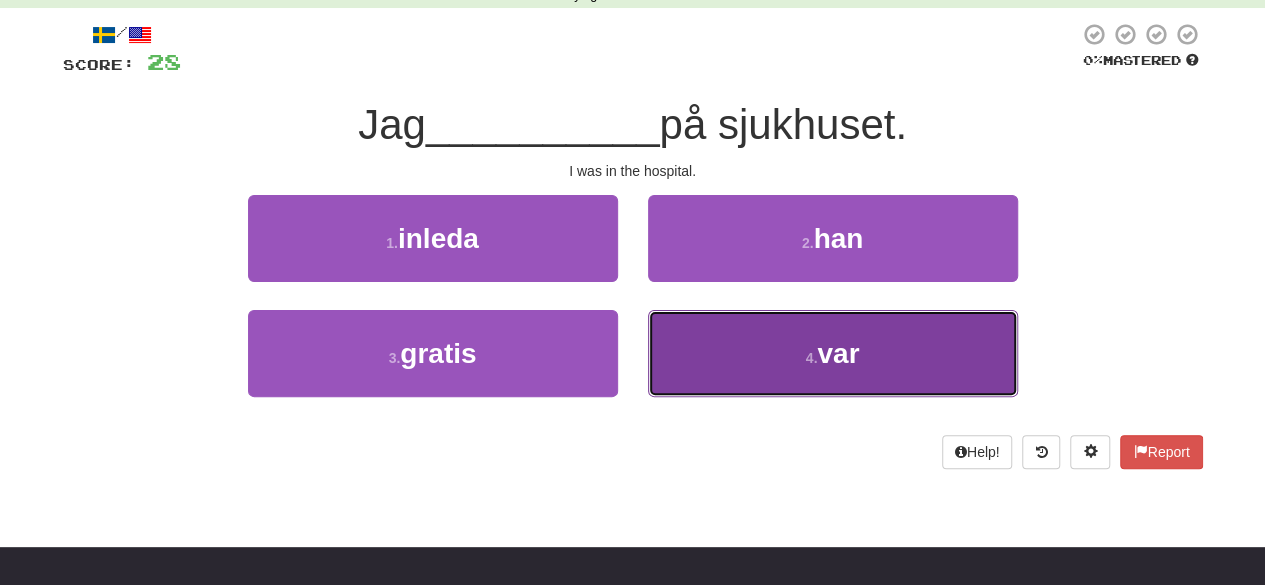 click on "4 .  var" at bounding box center [833, 353] 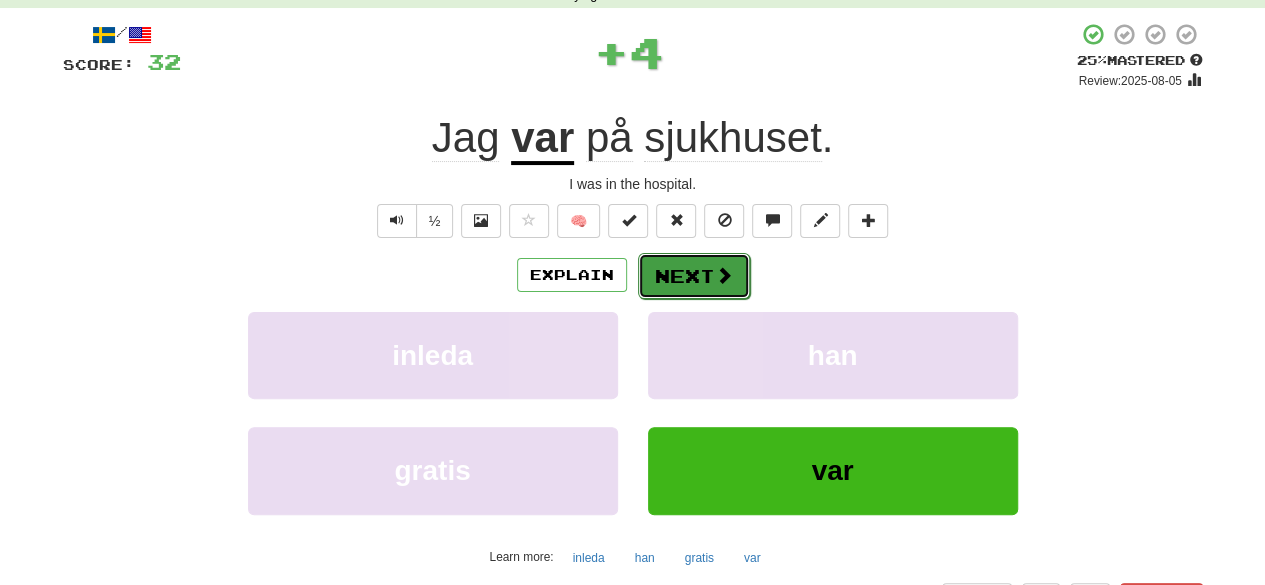 click on "Next" at bounding box center [694, 276] 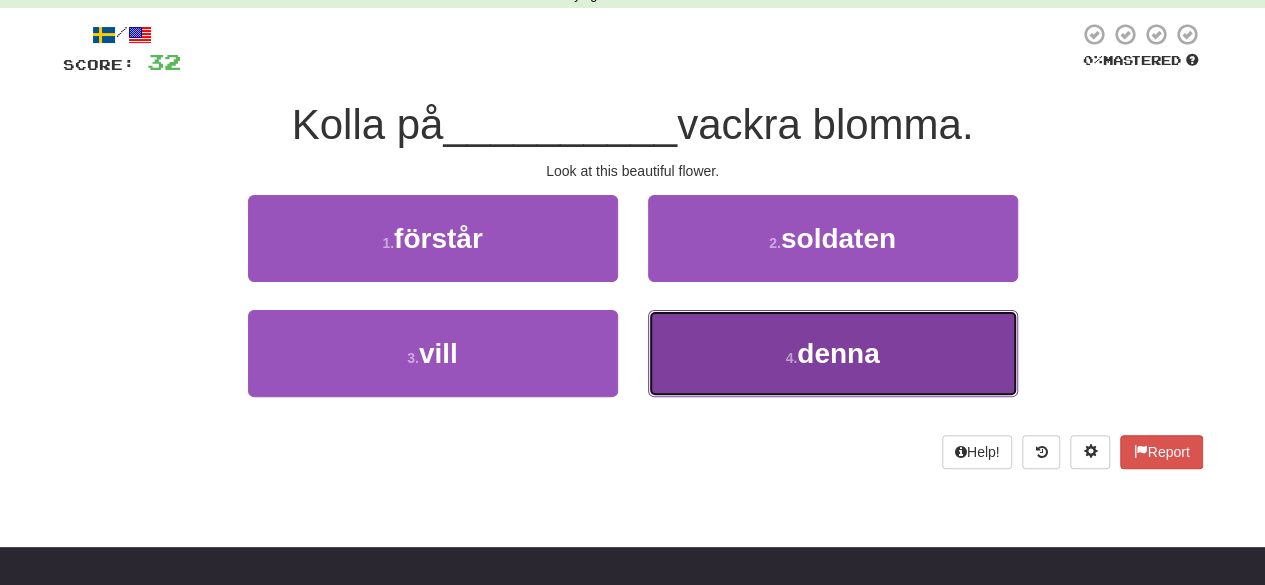 click on "4 .  denna" at bounding box center (833, 353) 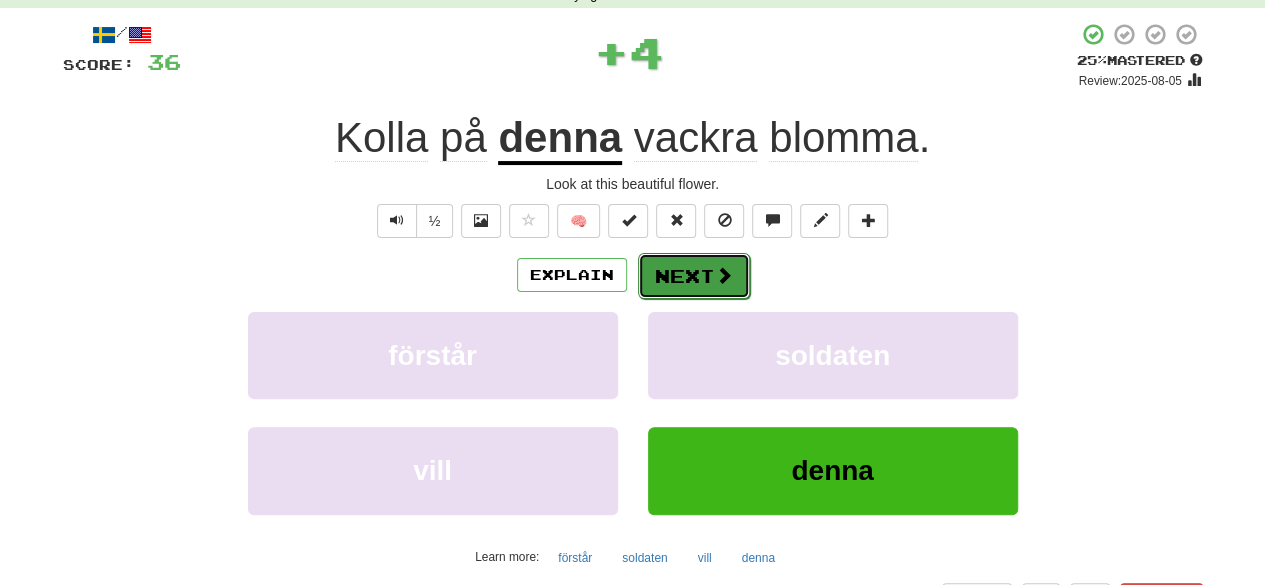 click on "Next" at bounding box center (694, 276) 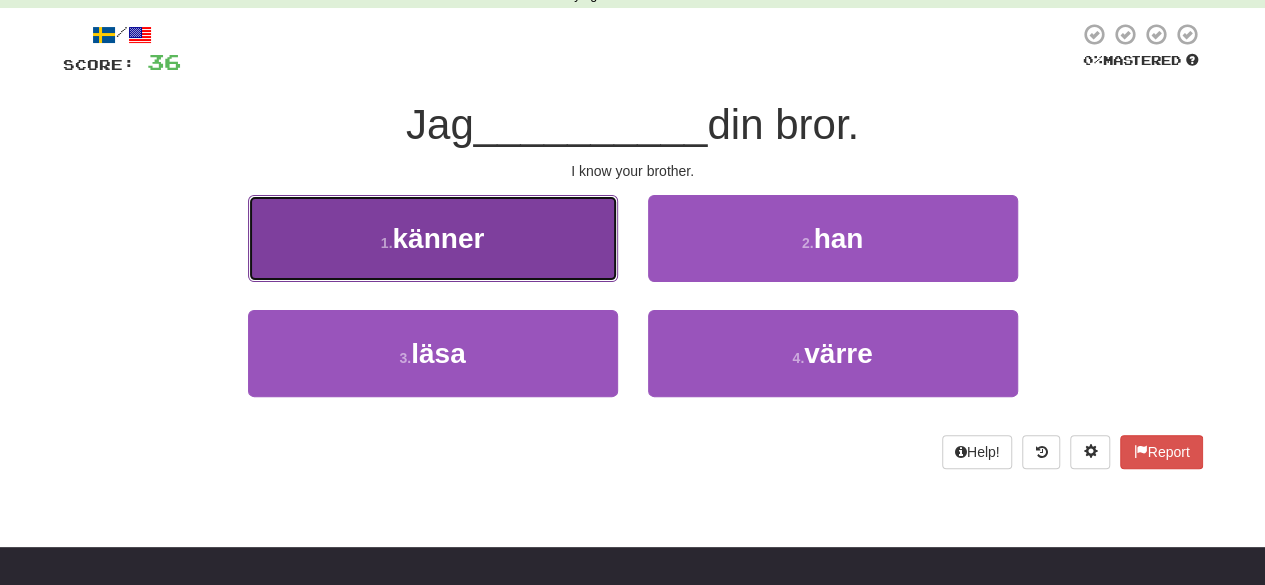 click on "1 .  känner" at bounding box center [433, 238] 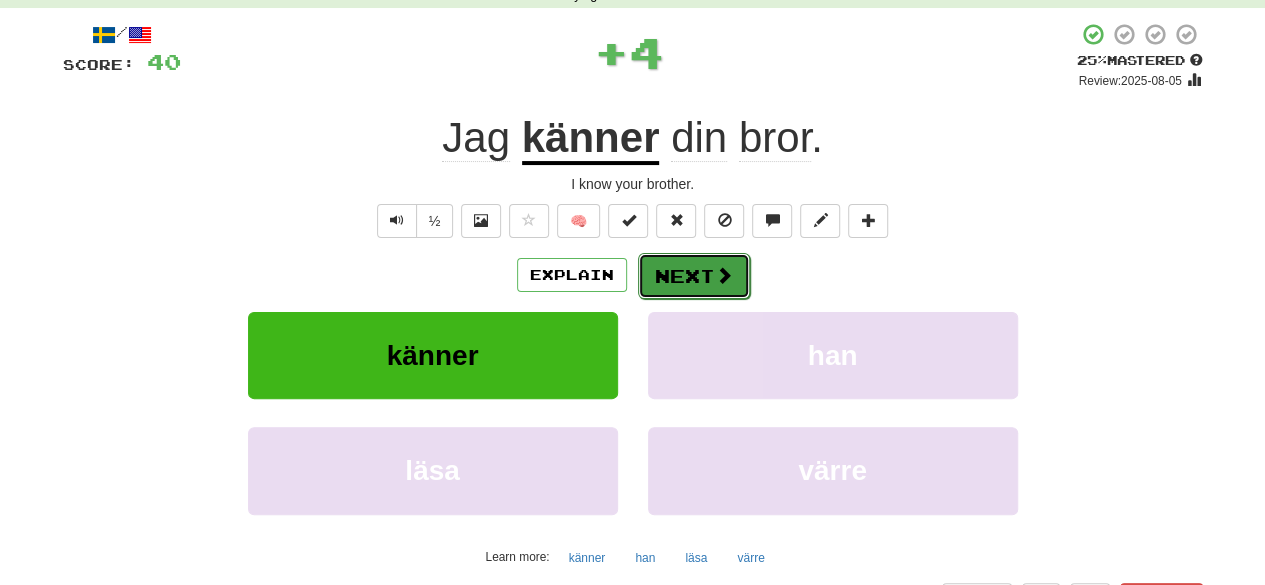 click at bounding box center (724, 275) 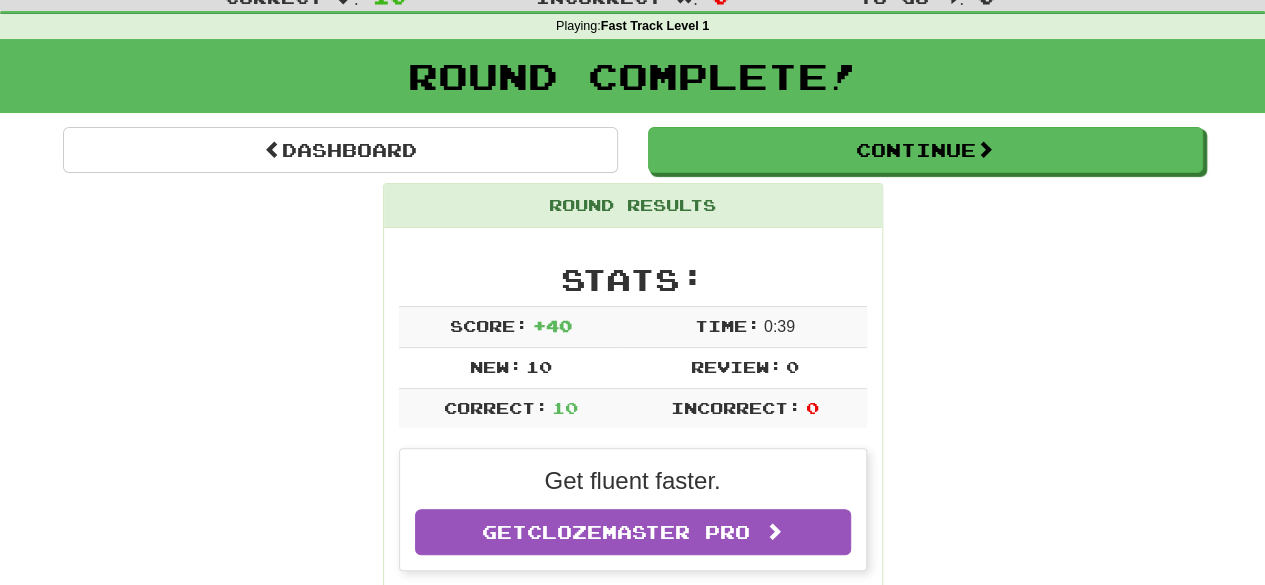 scroll, scrollTop: 0, scrollLeft: 0, axis: both 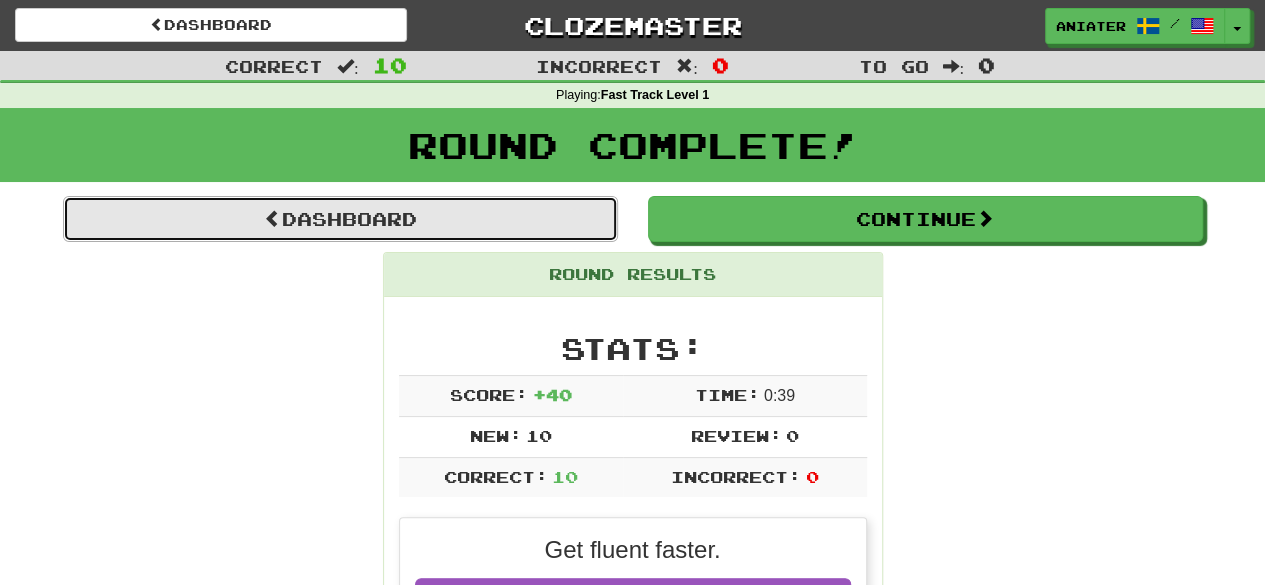 click on "Dashboard" at bounding box center (340, 219) 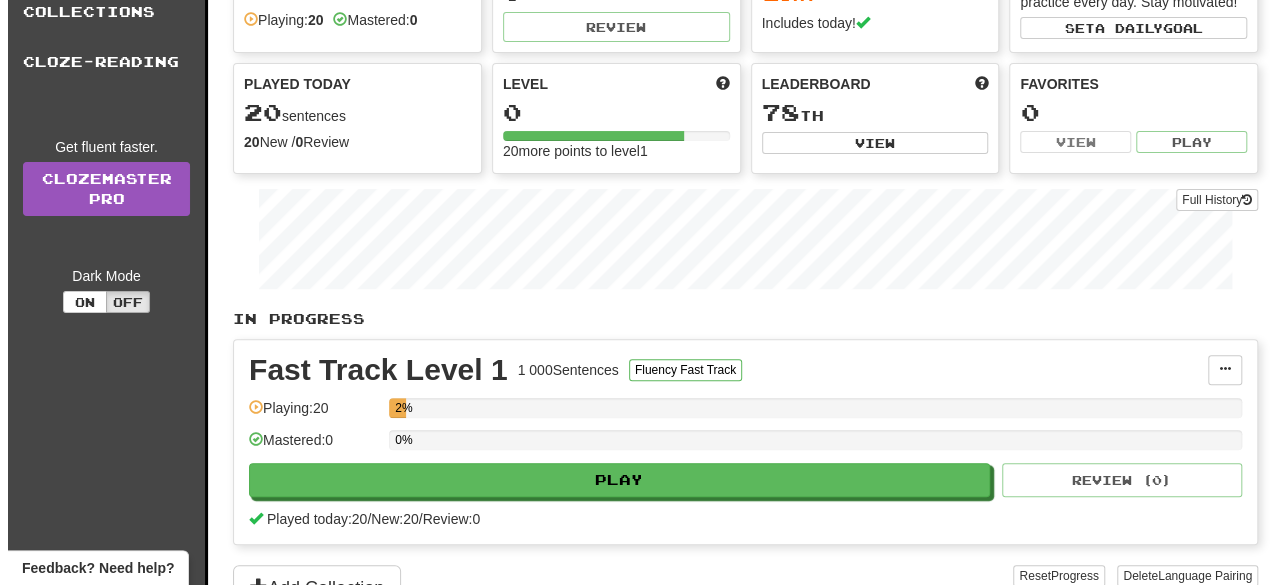 scroll, scrollTop: 500, scrollLeft: 0, axis: vertical 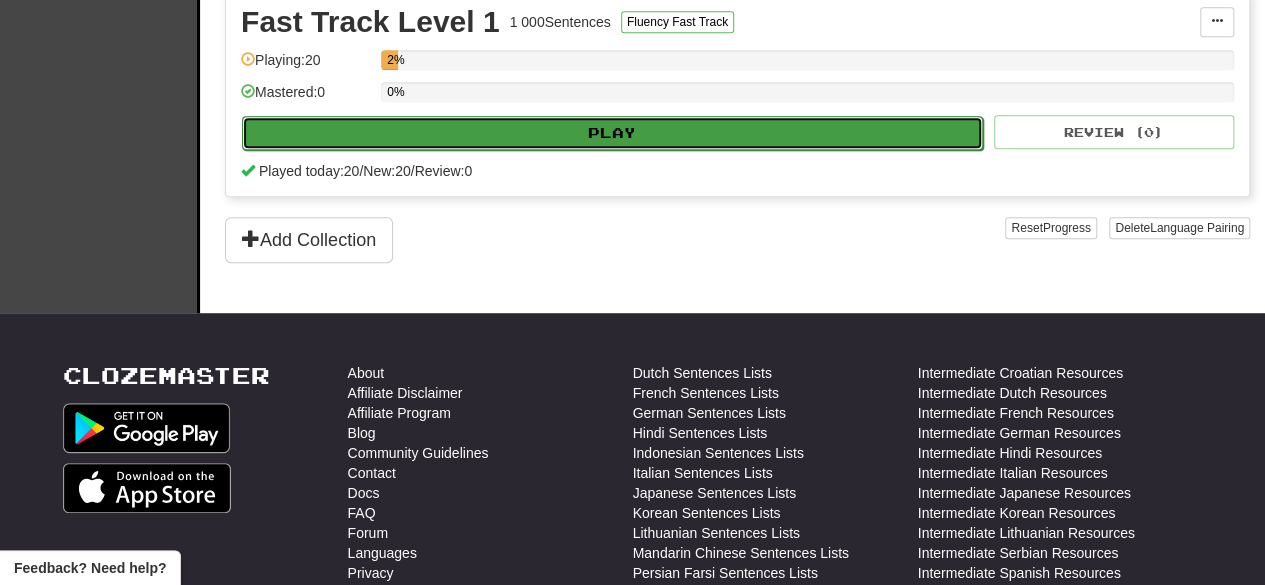 click on "Play" at bounding box center (612, 133) 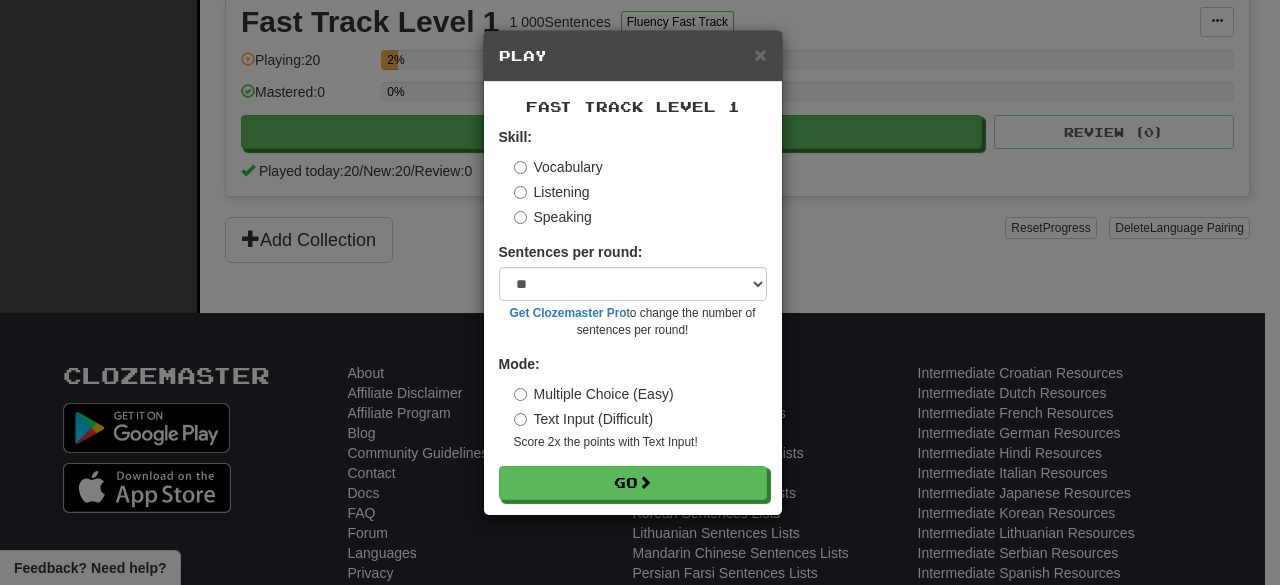 click on "Text Input (Difficult)" at bounding box center (584, 419) 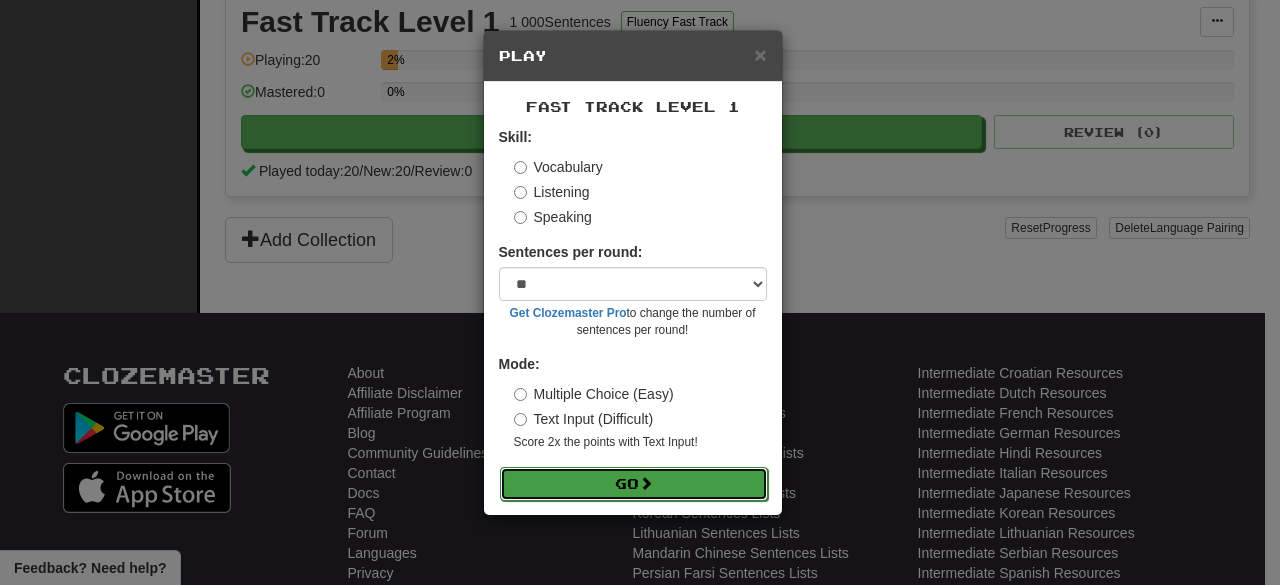 click on "Go" at bounding box center (634, 484) 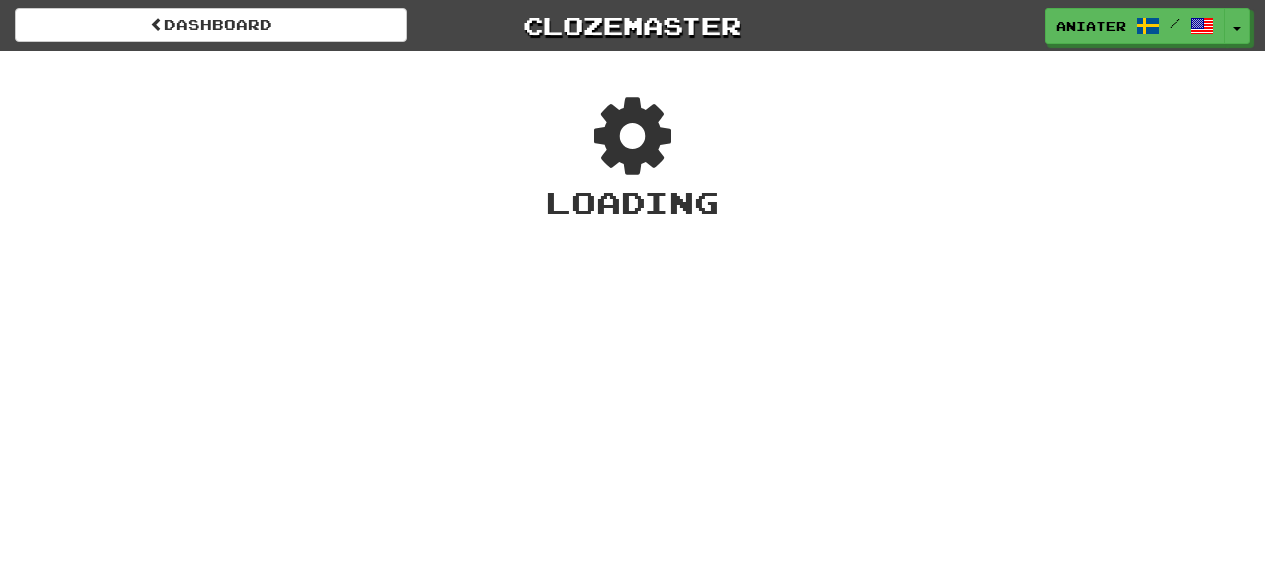scroll, scrollTop: 0, scrollLeft: 0, axis: both 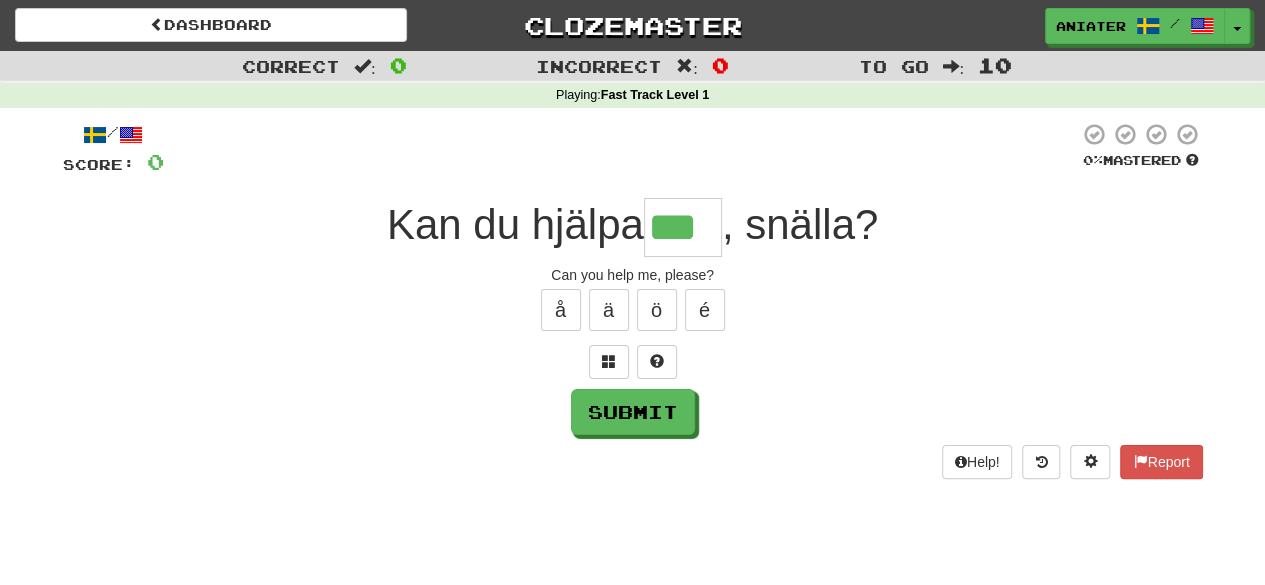 type on "***" 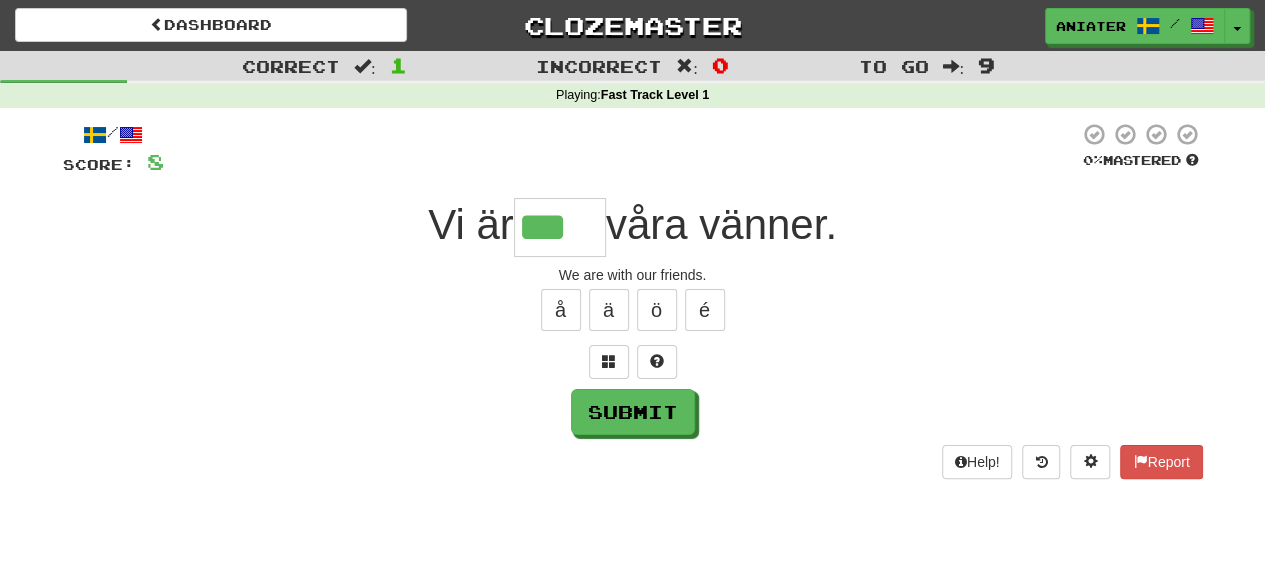 type on "***" 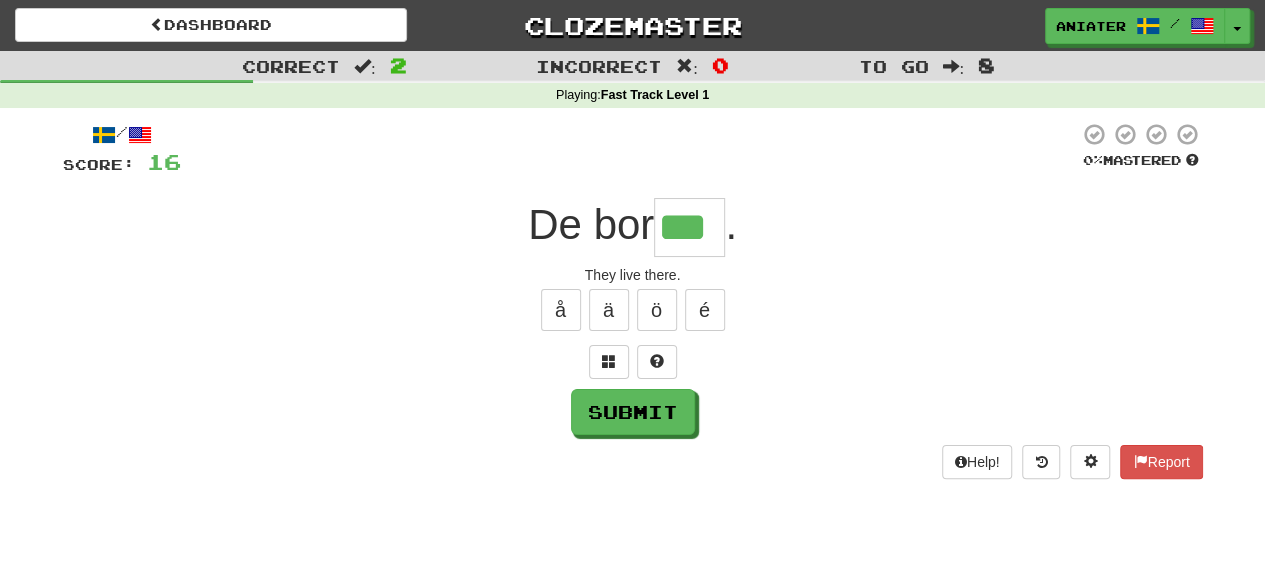 type on "***" 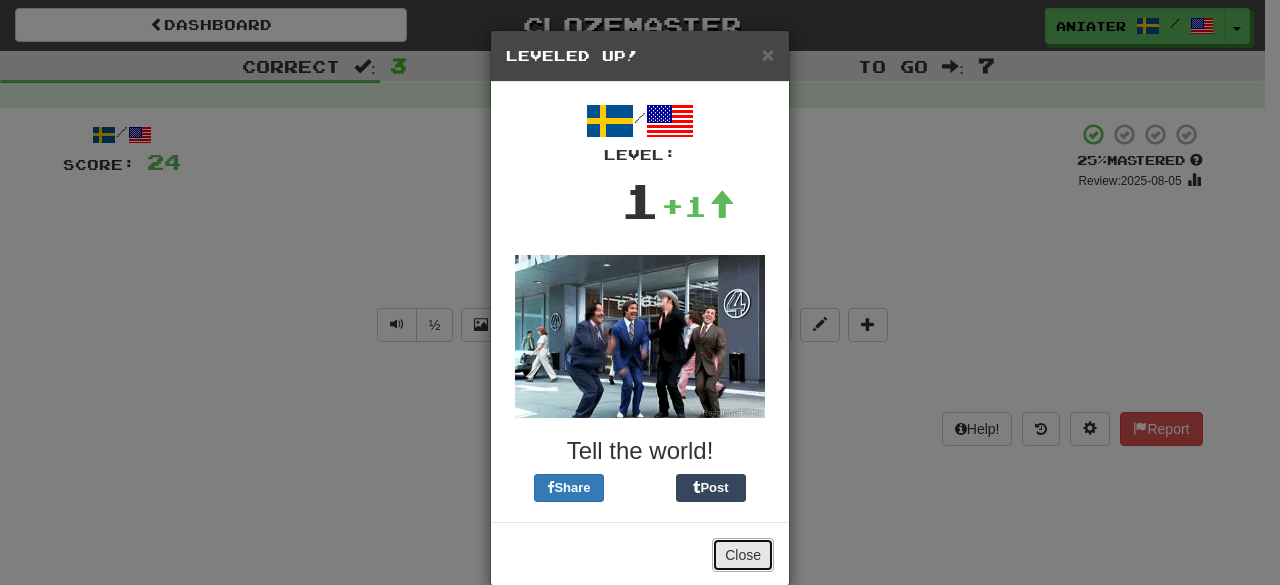 click on "Close" at bounding box center [743, 555] 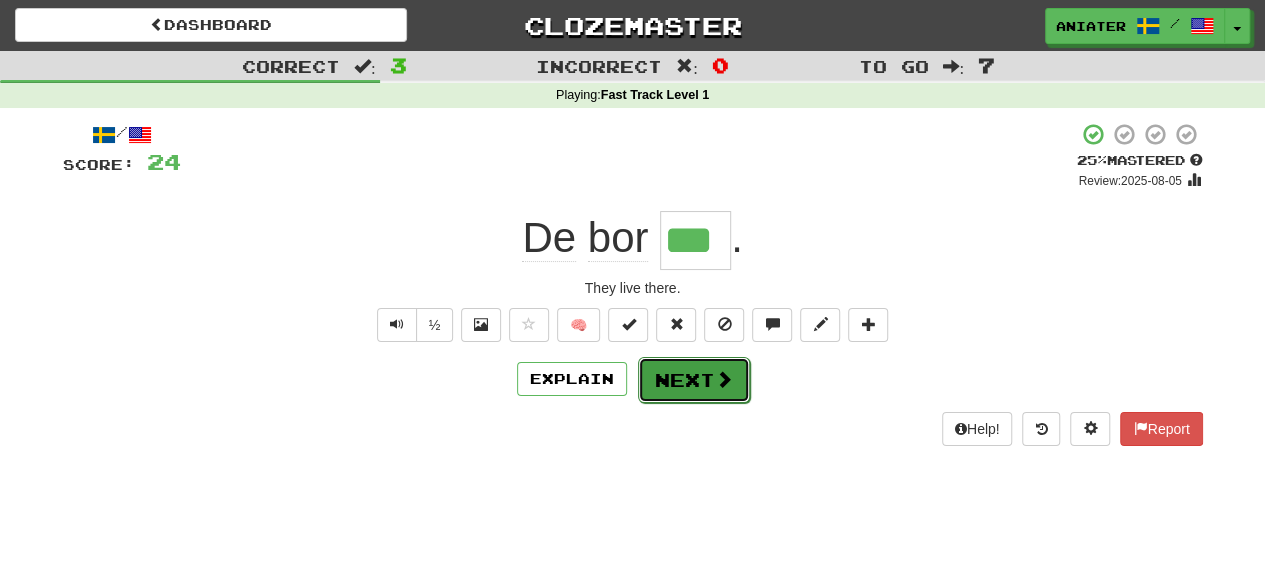 click on "Next" at bounding box center (694, 380) 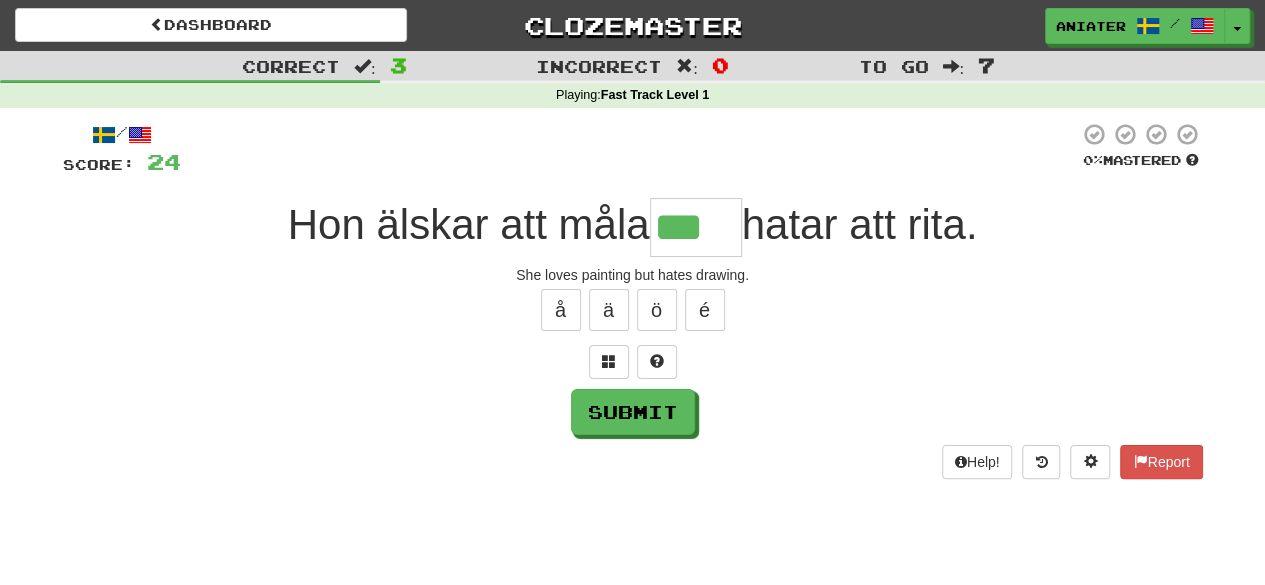 type on "***" 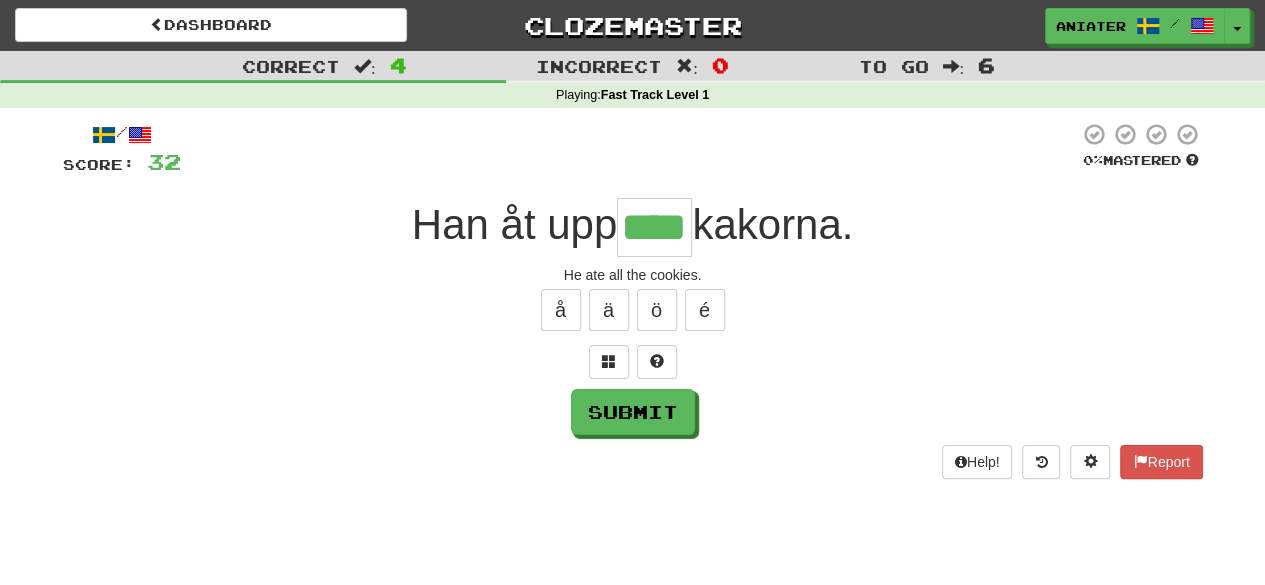 type on "****" 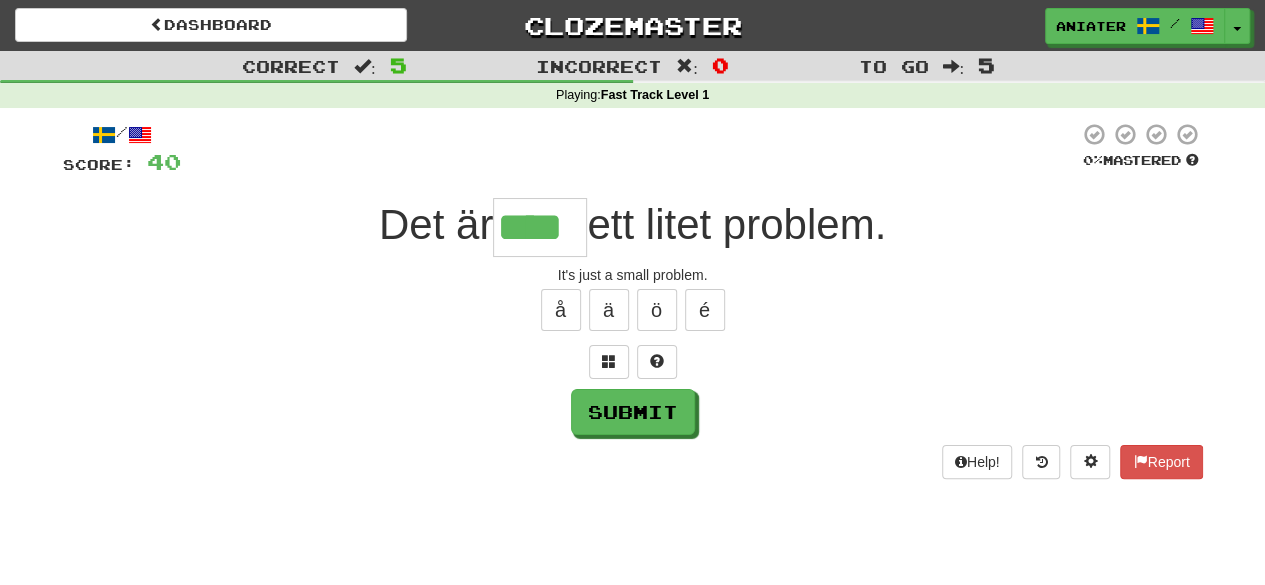type on "****" 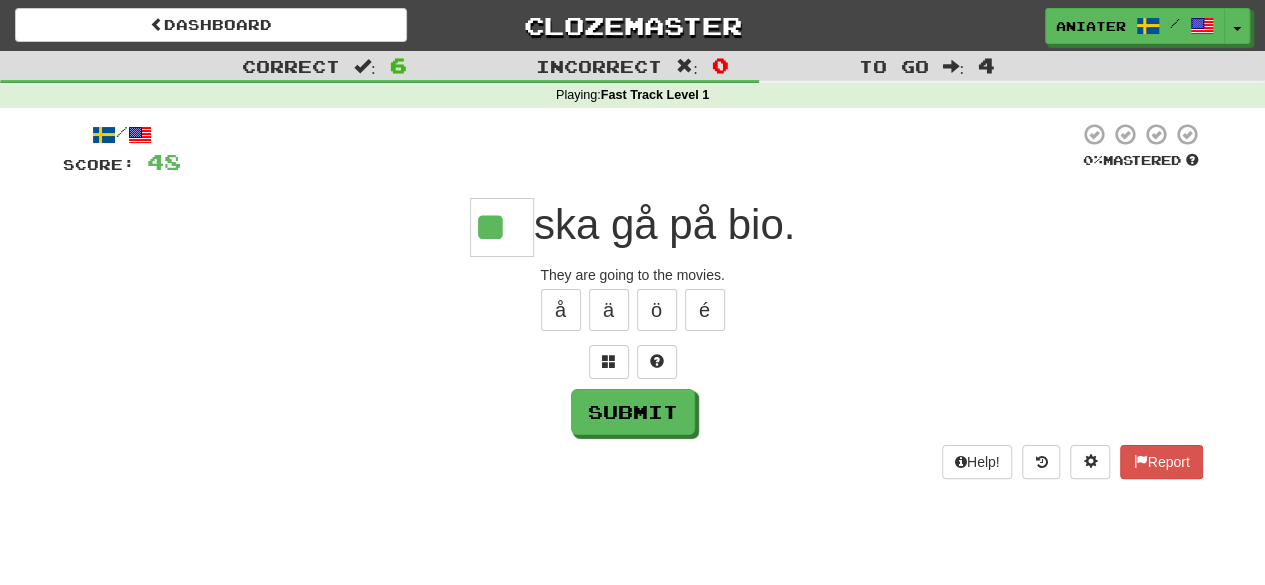 type on "**" 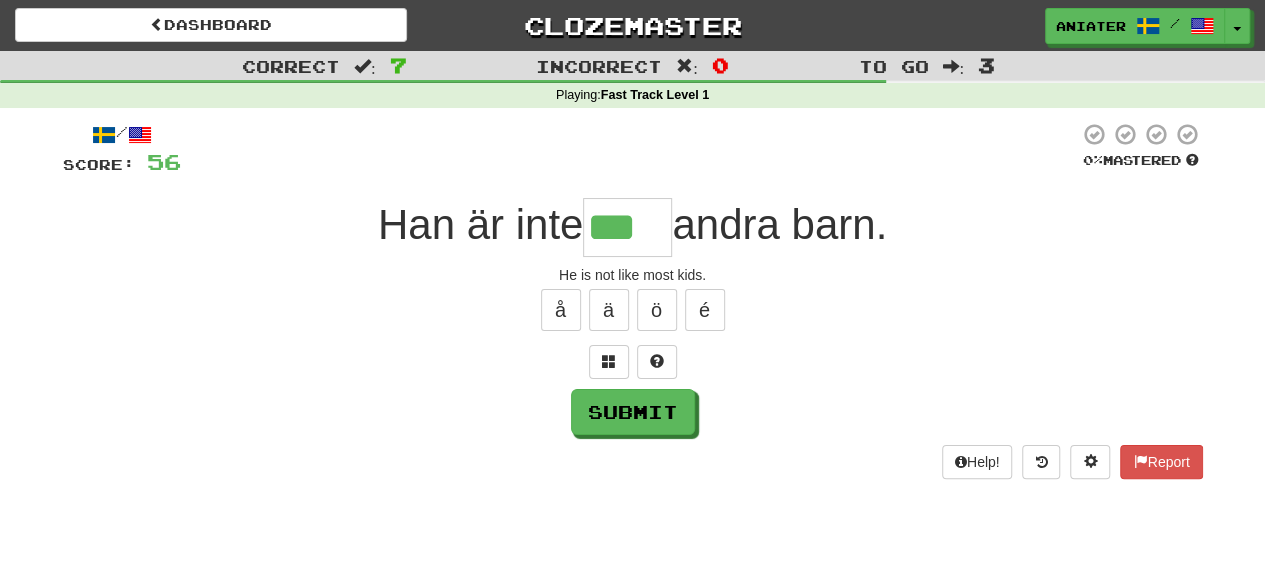 type on "***" 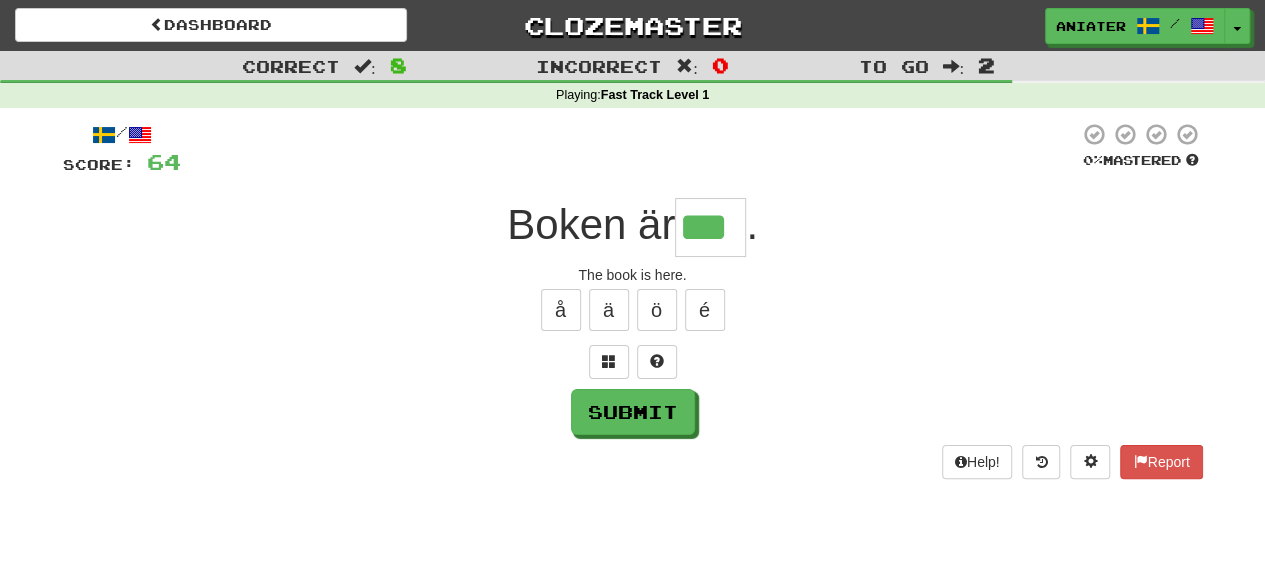 type on "***" 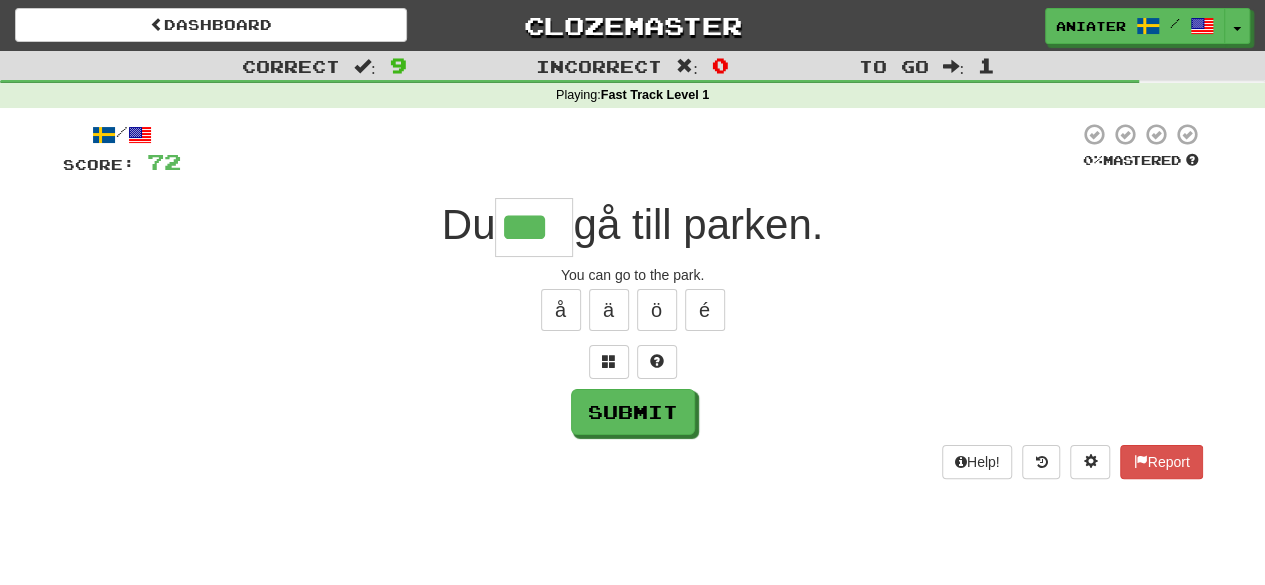 type on "***" 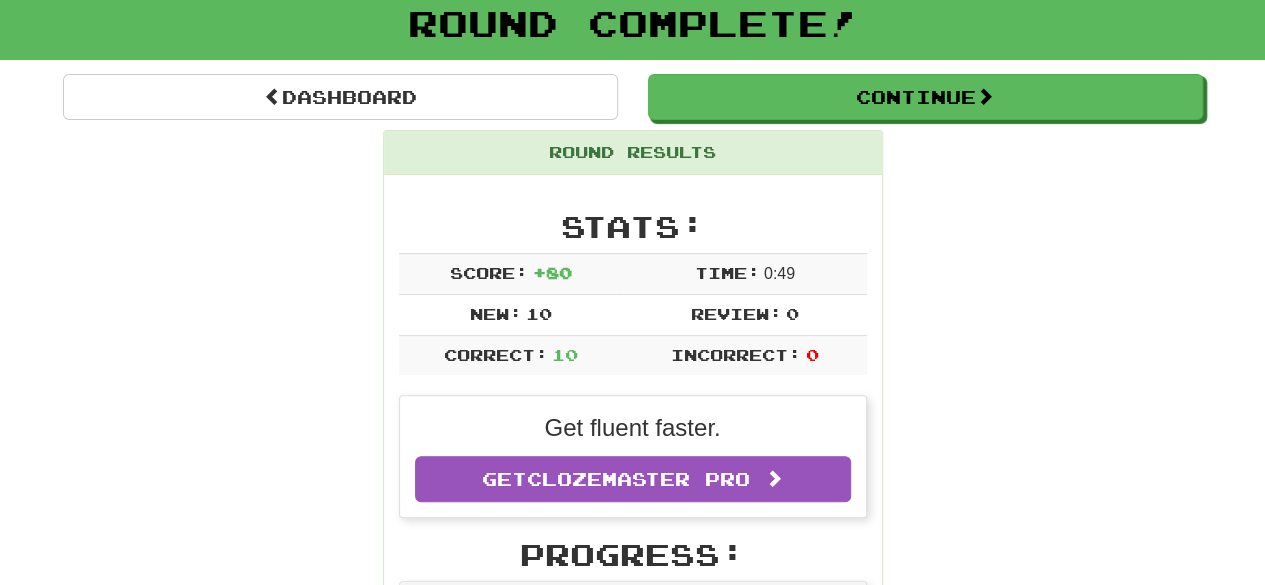 scroll, scrollTop: 200, scrollLeft: 0, axis: vertical 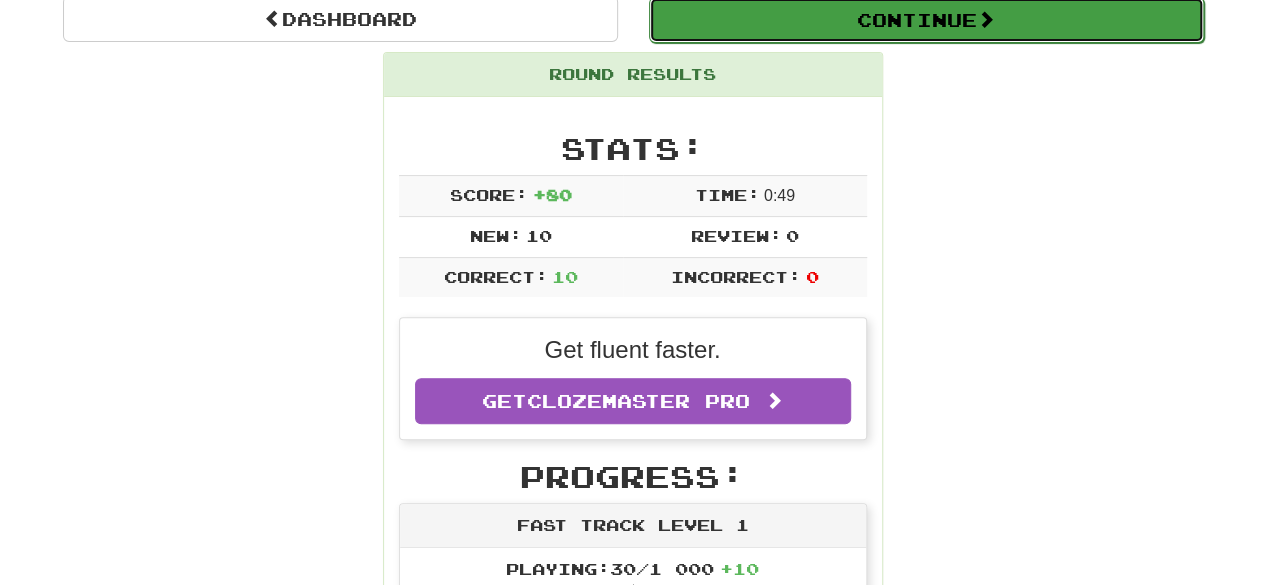 click on "Continue" at bounding box center (926, 20) 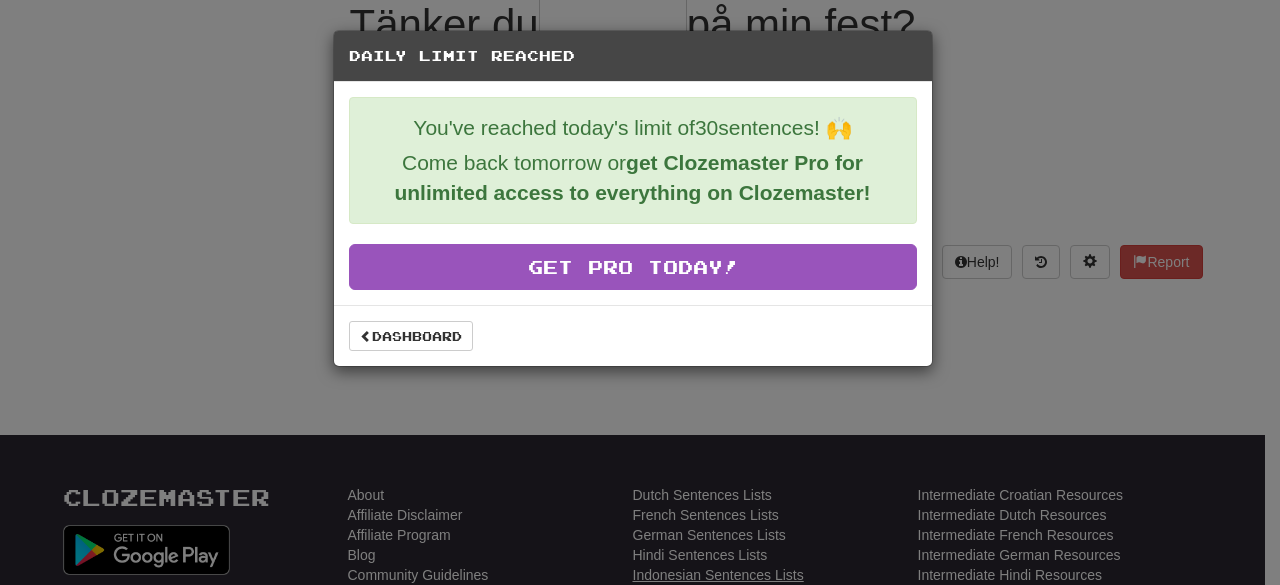 scroll, scrollTop: 198, scrollLeft: 0, axis: vertical 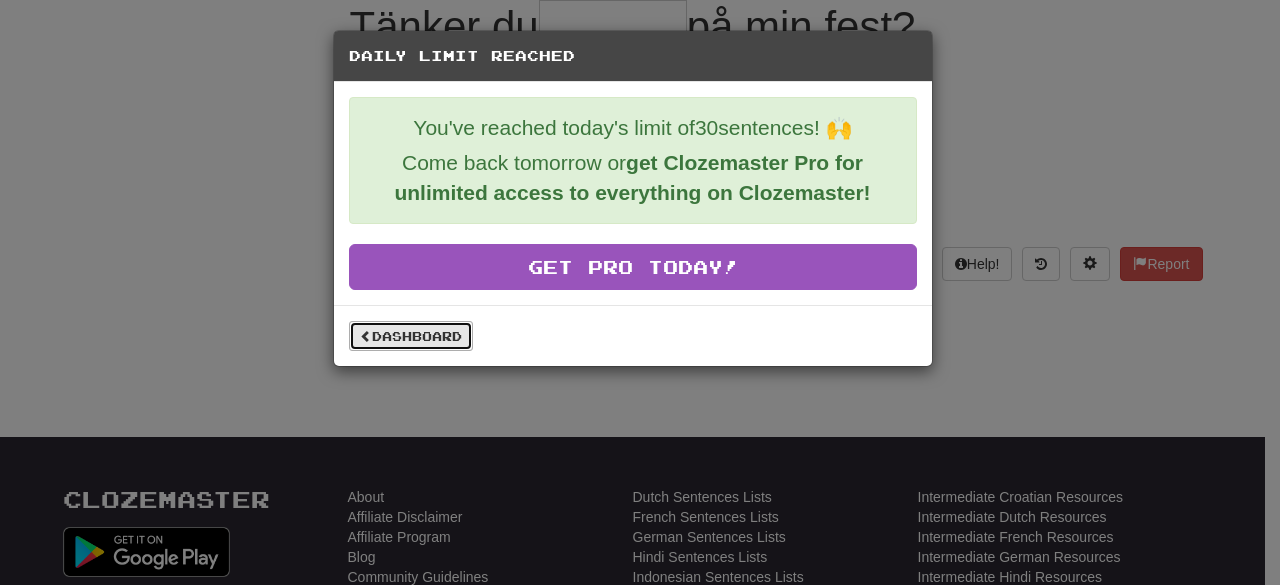 click on "Dashboard" at bounding box center (411, 336) 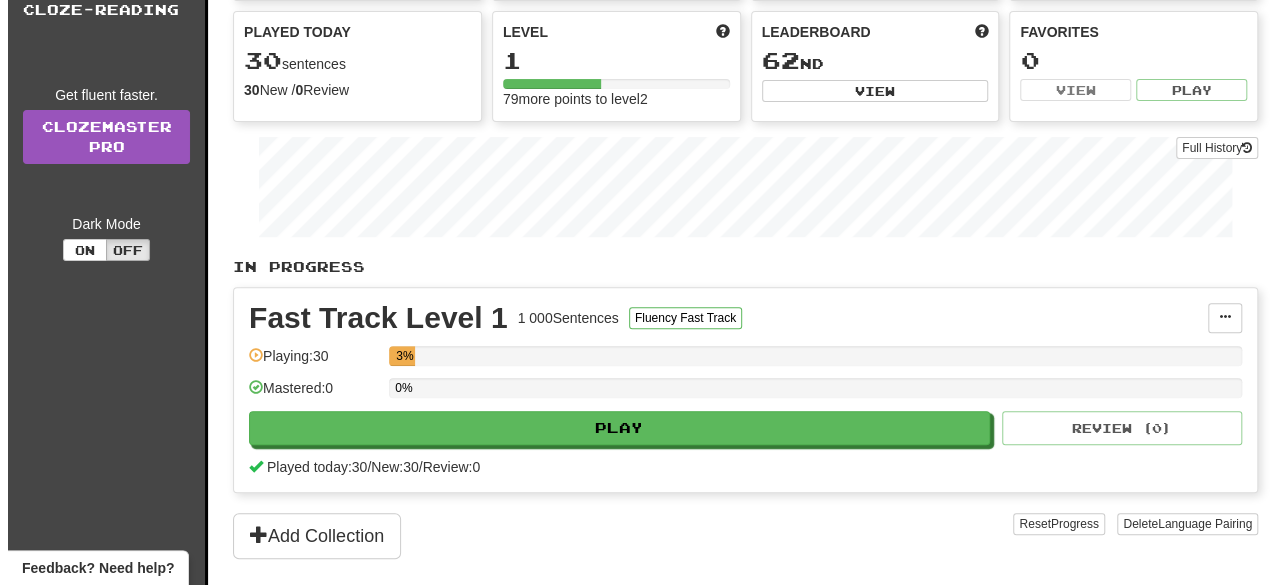 scroll, scrollTop: 300, scrollLeft: 0, axis: vertical 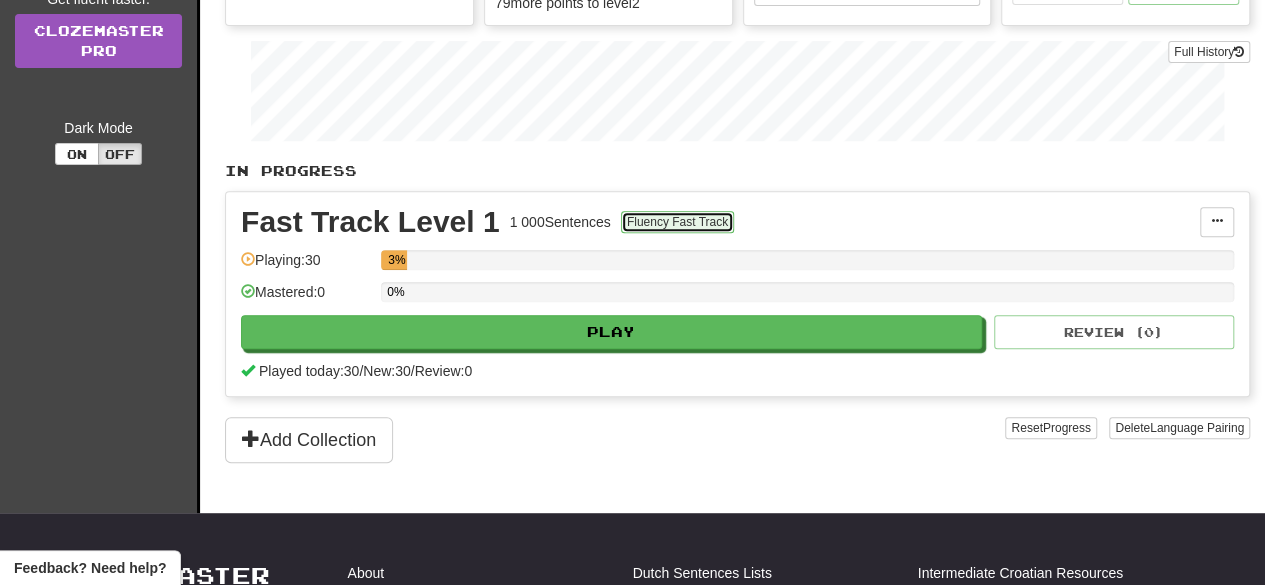 click on "Fluency Fast Track" at bounding box center [677, 222] 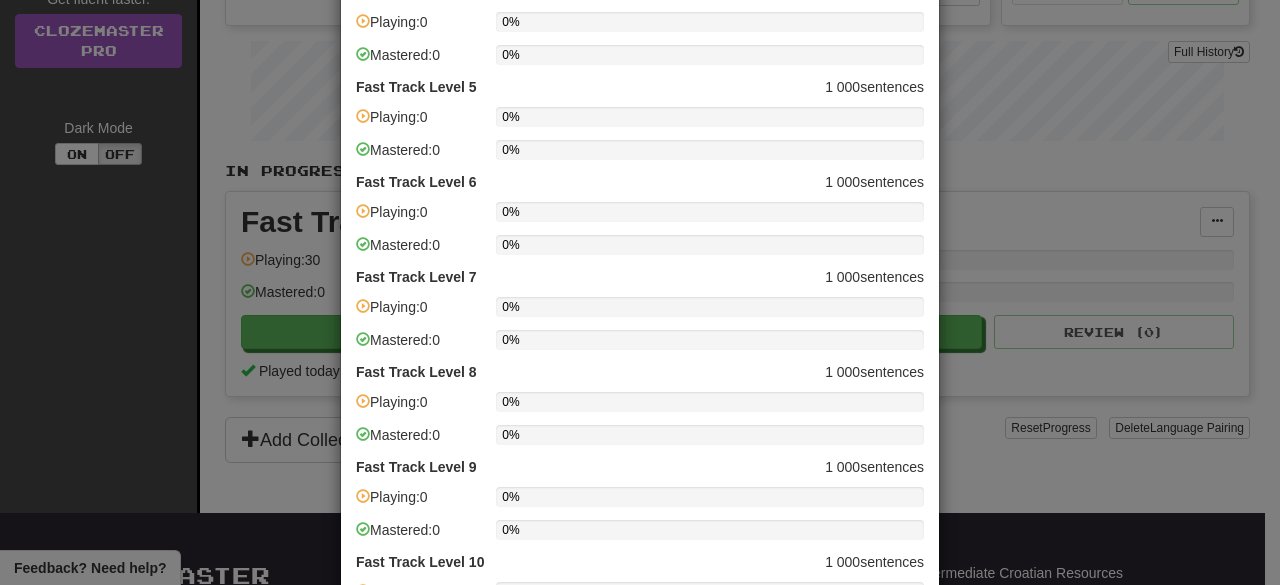 scroll, scrollTop: 604, scrollLeft: 0, axis: vertical 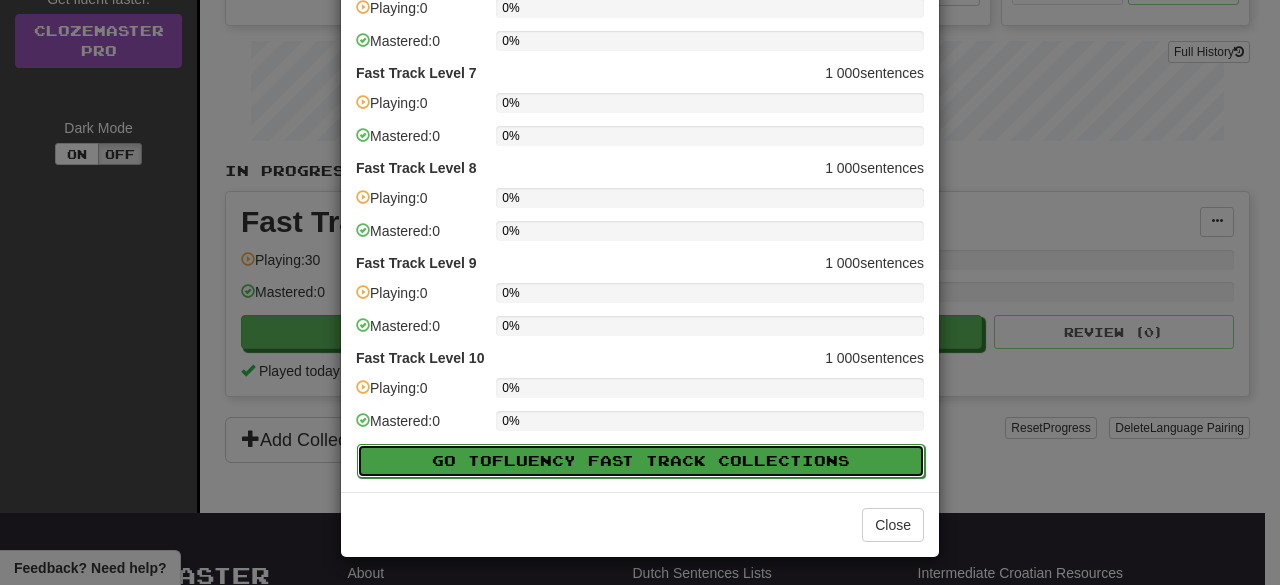 click on "Go to  Fluency Fast Track   Collections" at bounding box center [641, 461] 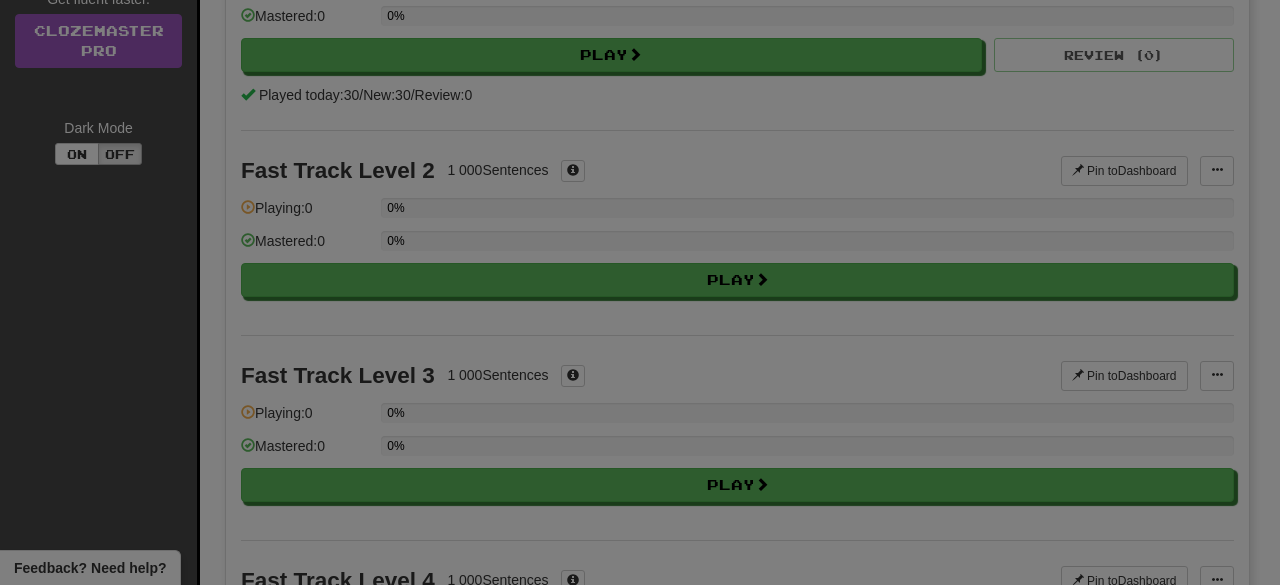scroll, scrollTop: 92, scrollLeft: 0, axis: vertical 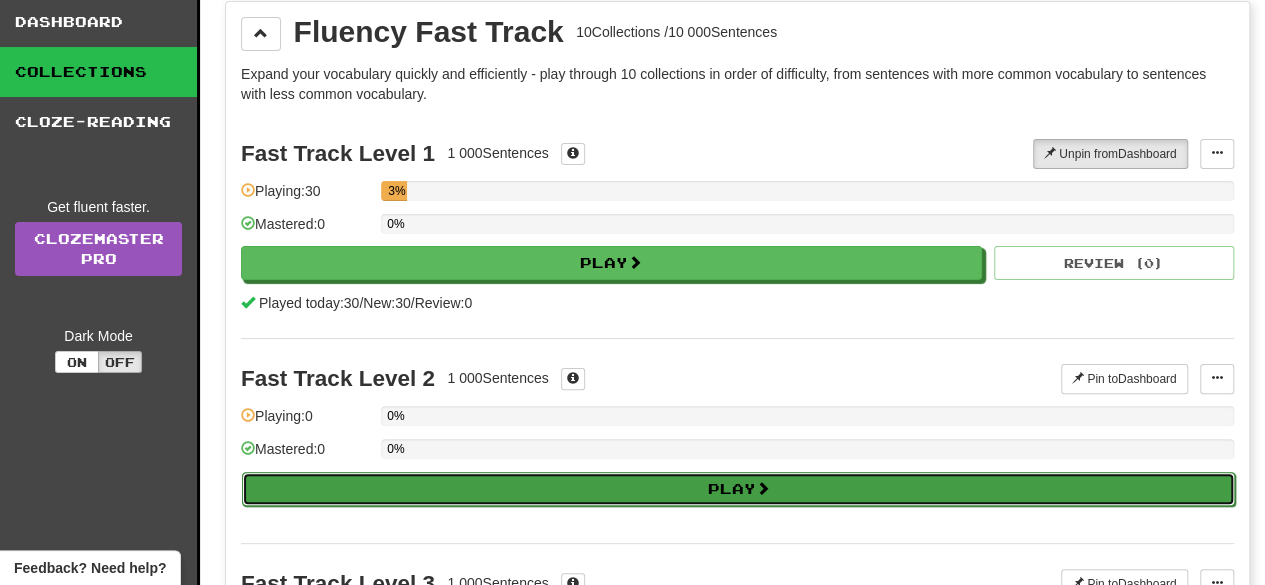 click on "Play" at bounding box center (738, 489) 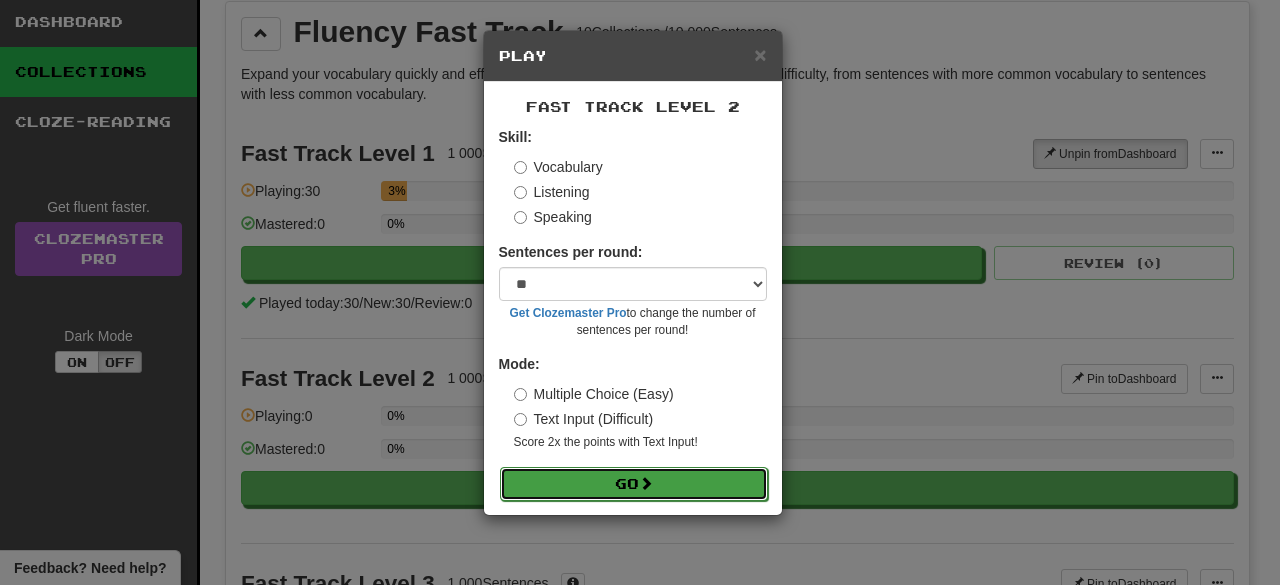 click on "Go" at bounding box center (634, 484) 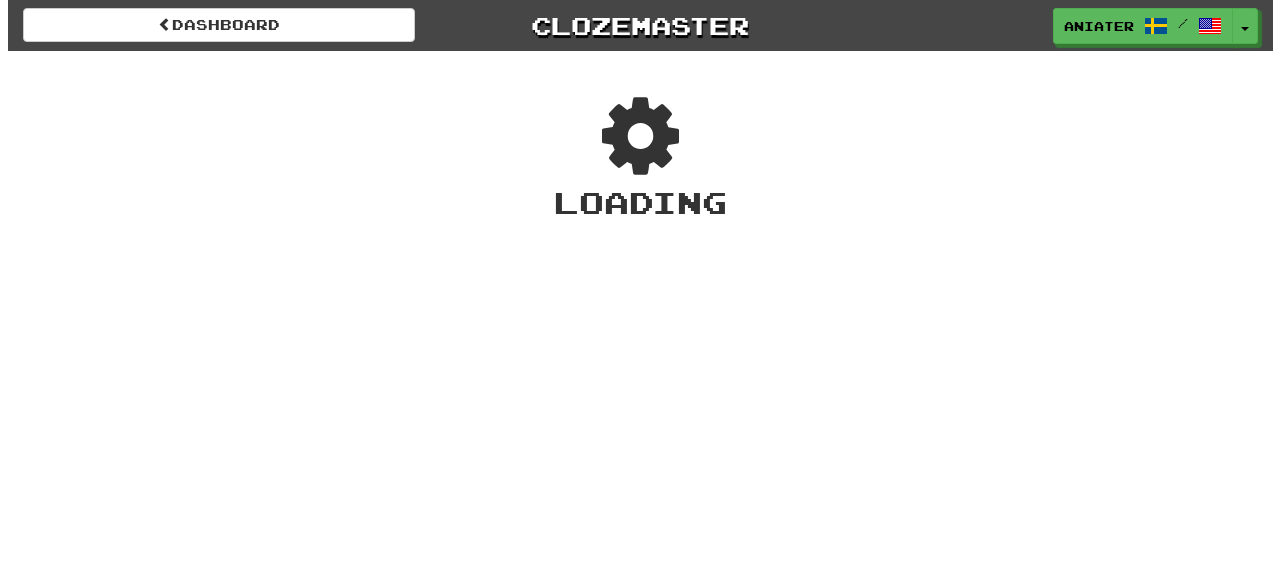 scroll, scrollTop: 0, scrollLeft: 0, axis: both 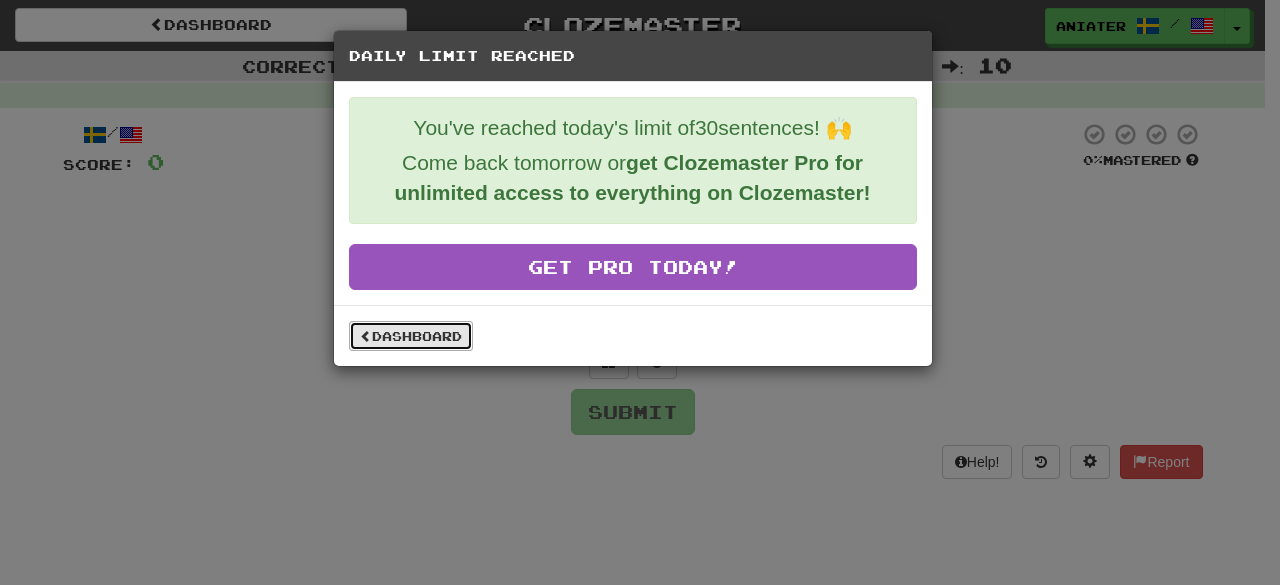click on "Dashboard" at bounding box center (411, 336) 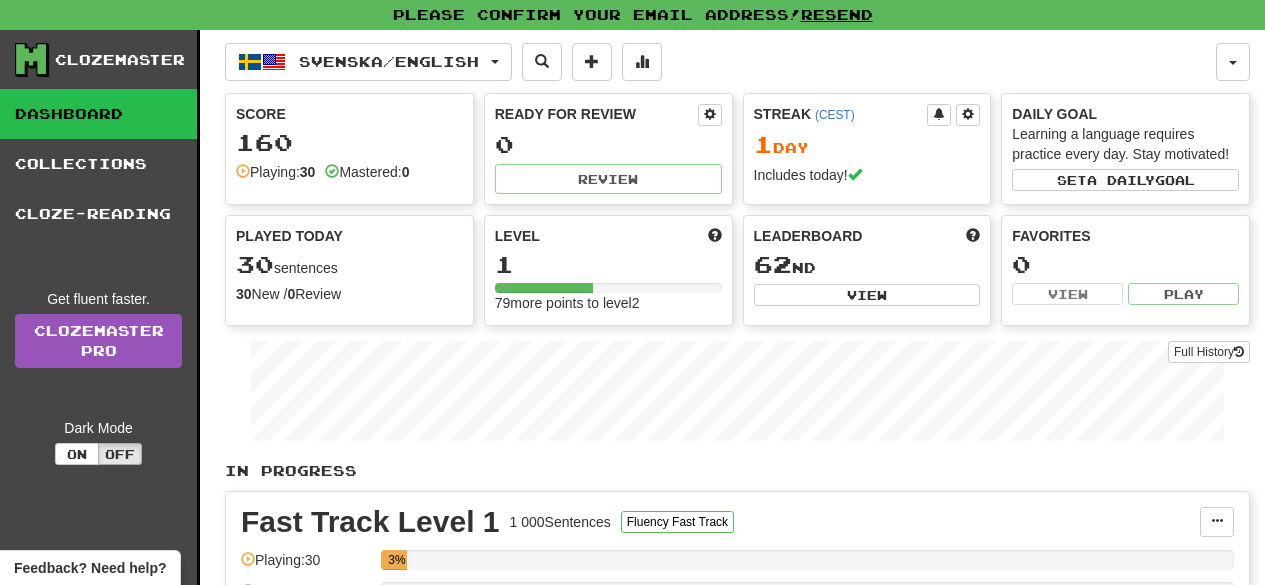 scroll, scrollTop: 0, scrollLeft: 0, axis: both 